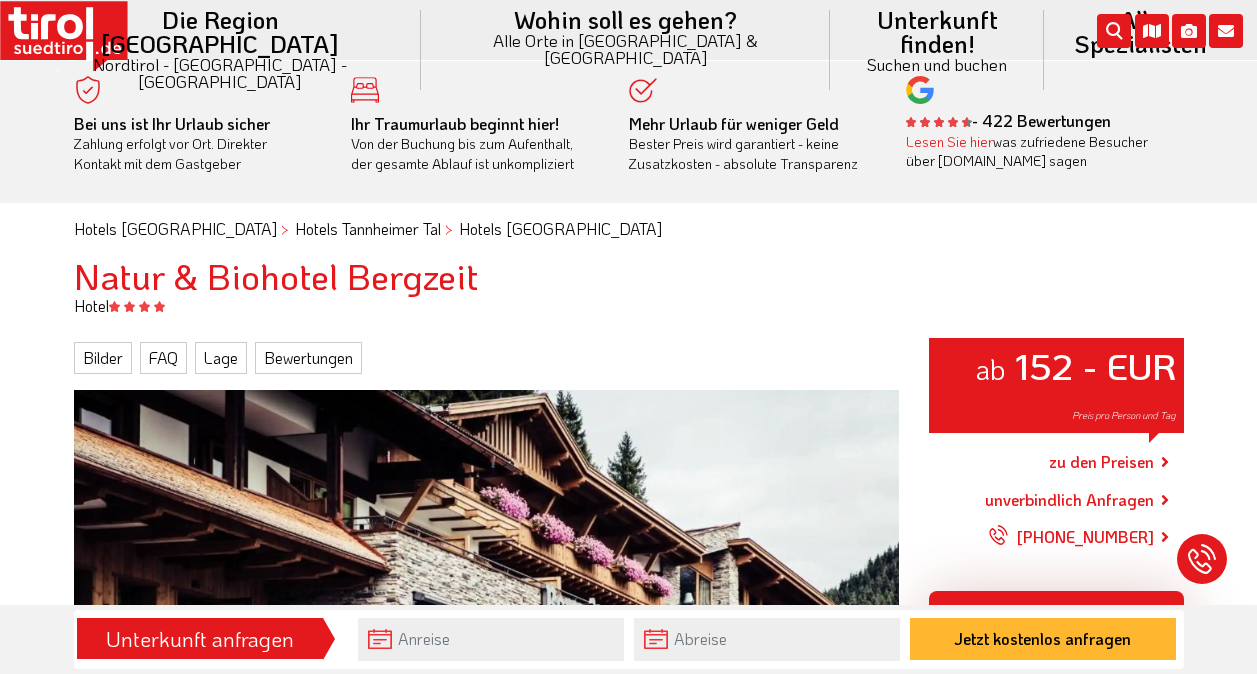 scroll, scrollTop: 0, scrollLeft: 0, axis: both 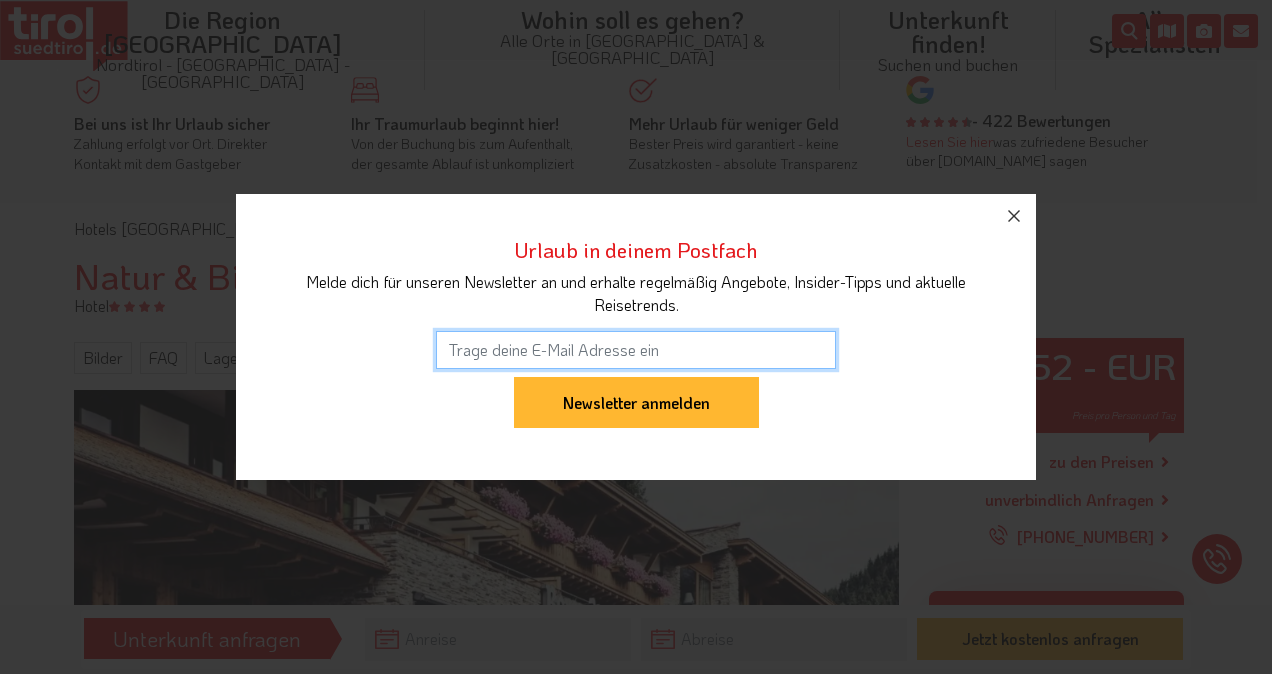 drag, startPoint x: 1271, startPoint y: 67, endPoint x: 1275, endPoint y: 141, distance: 74.10803 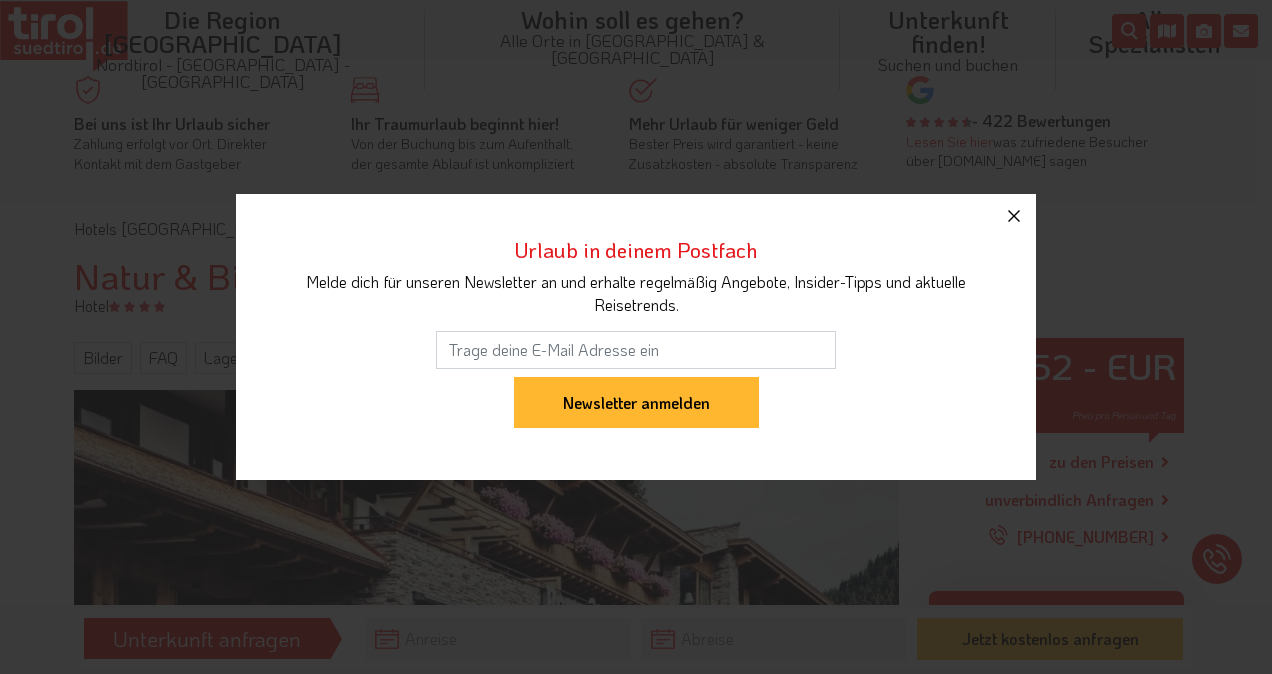 click 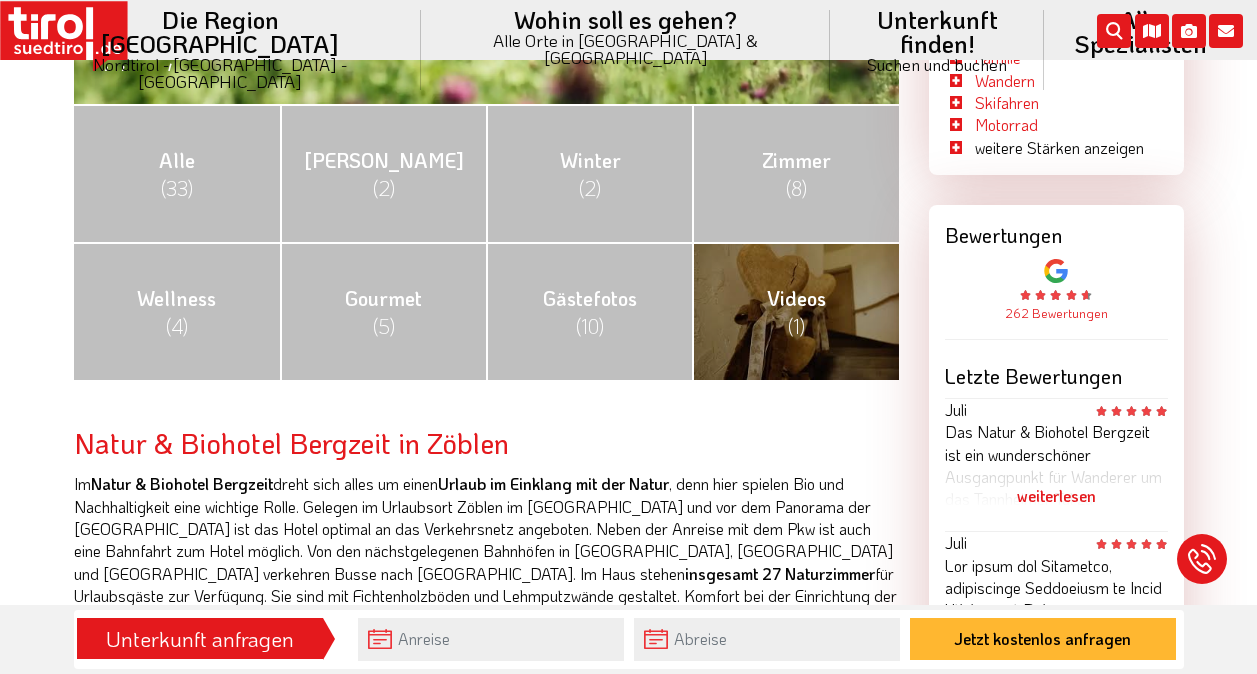 scroll, scrollTop: 833, scrollLeft: 0, axis: vertical 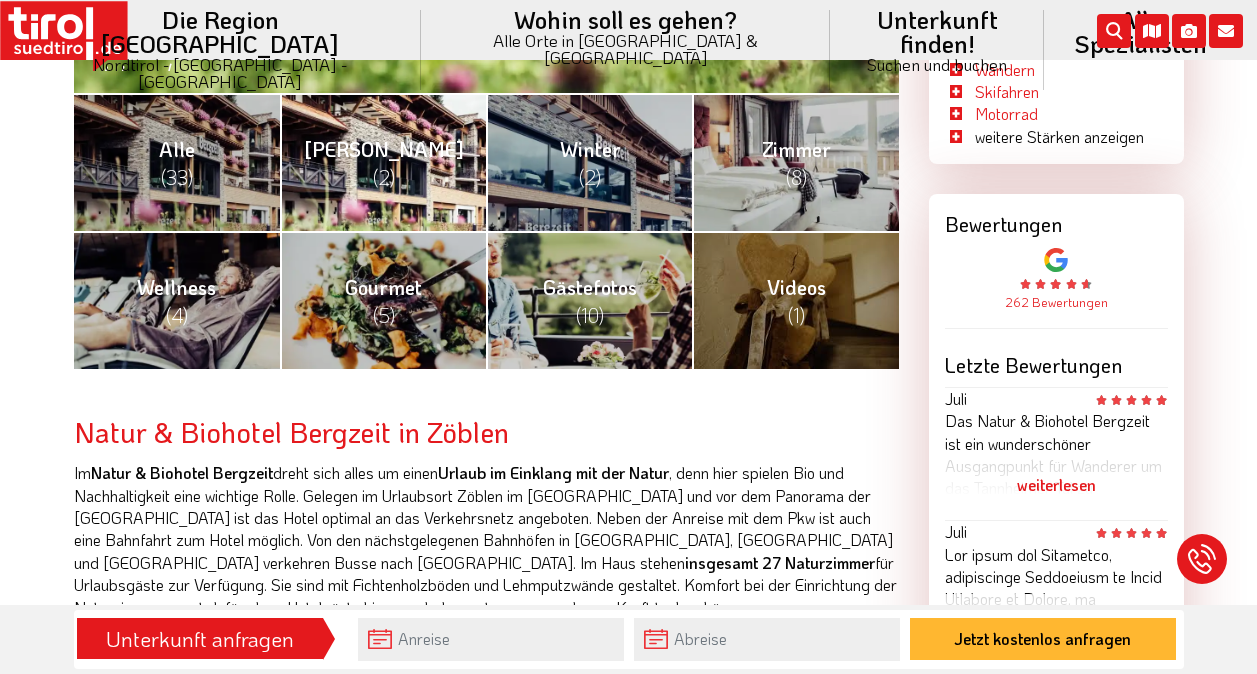 click on "Sommer   (2)" at bounding box center [384, 163] 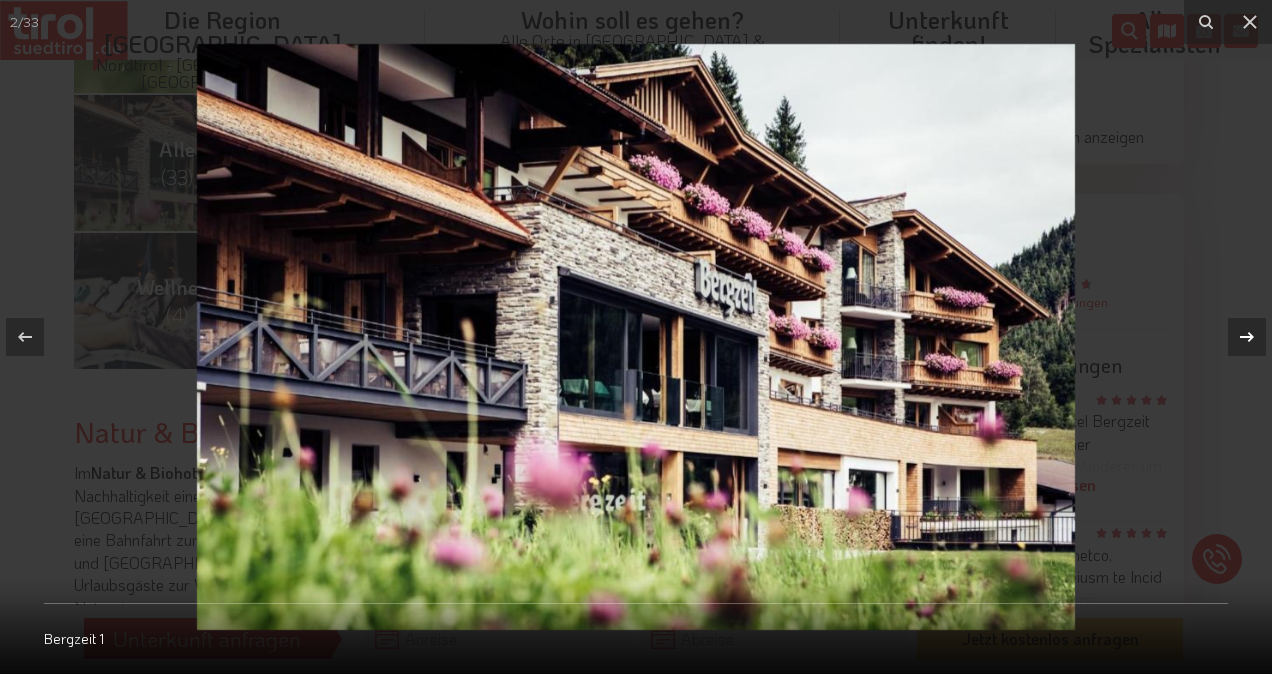 drag, startPoint x: 1259, startPoint y: 331, endPoint x: 1237, endPoint y: 372, distance: 46.52956 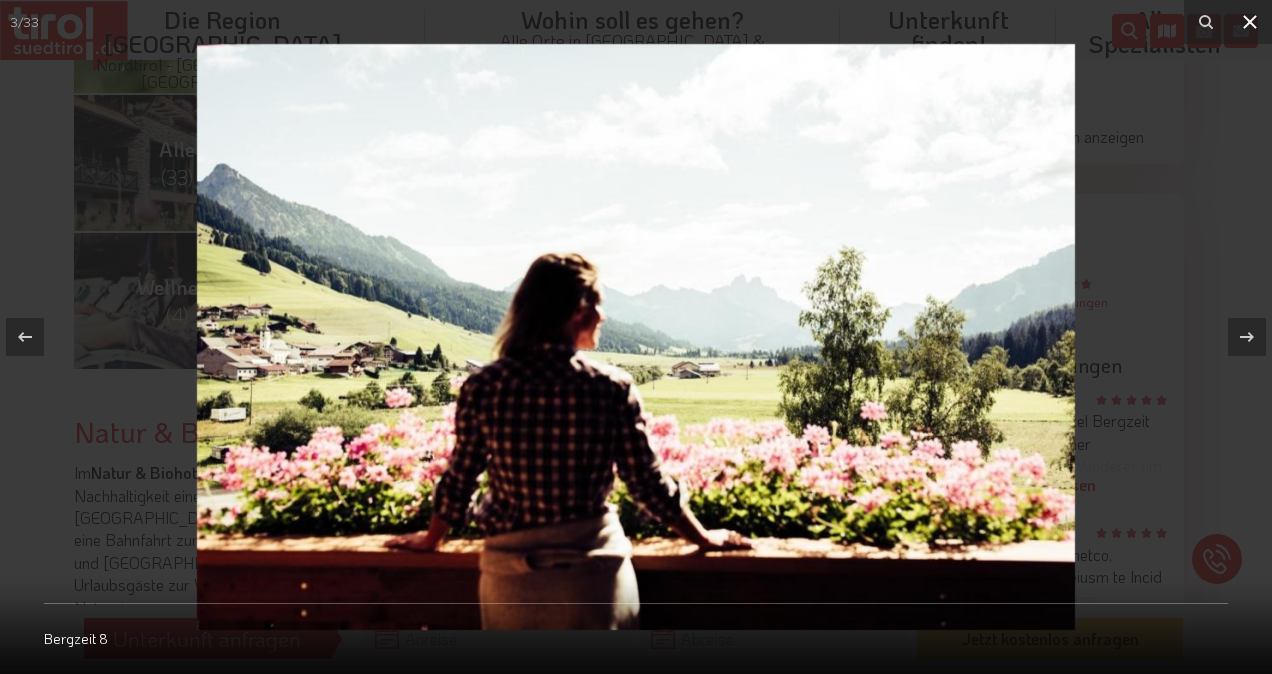 click 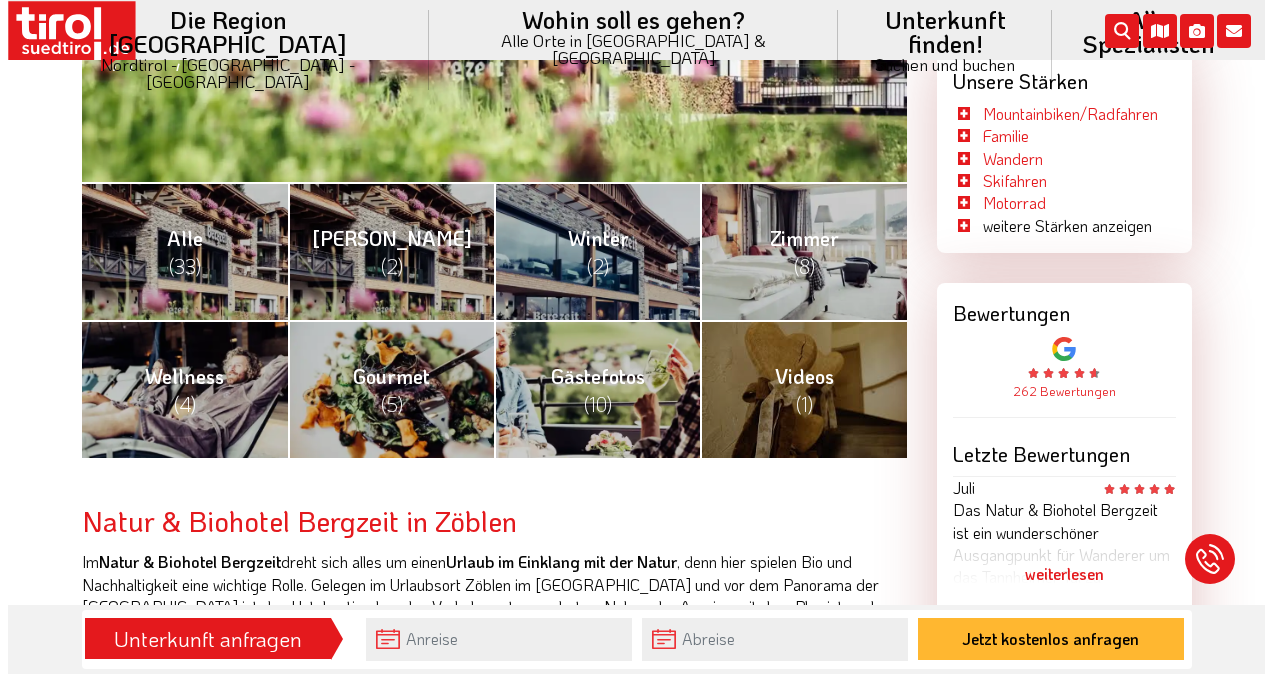 scroll, scrollTop: 767, scrollLeft: 0, axis: vertical 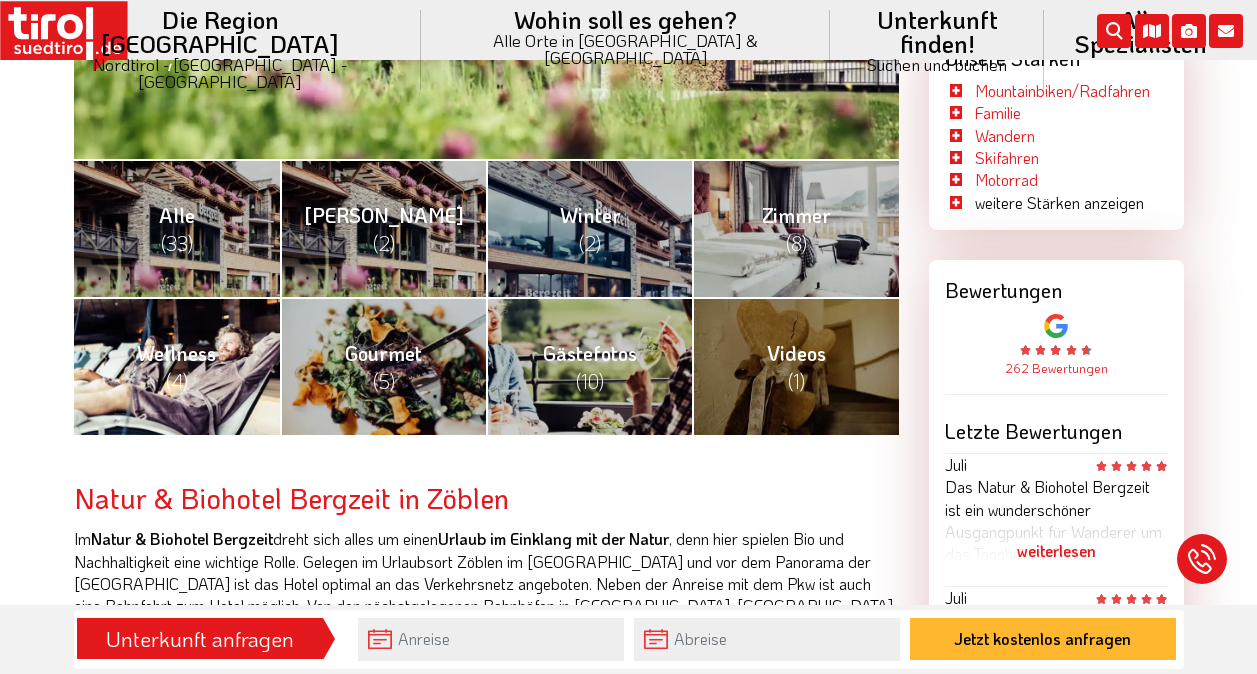 click on "Wellness   (4)" at bounding box center (177, 366) 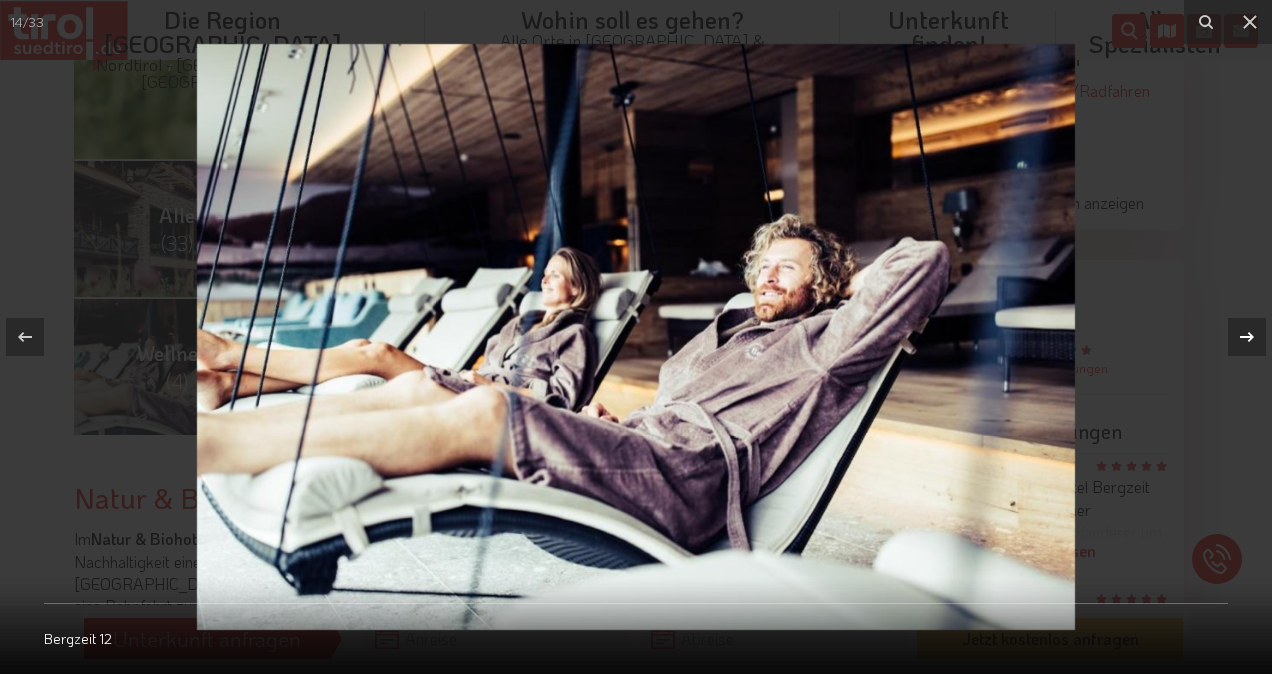 click at bounding box center (1247, 337) 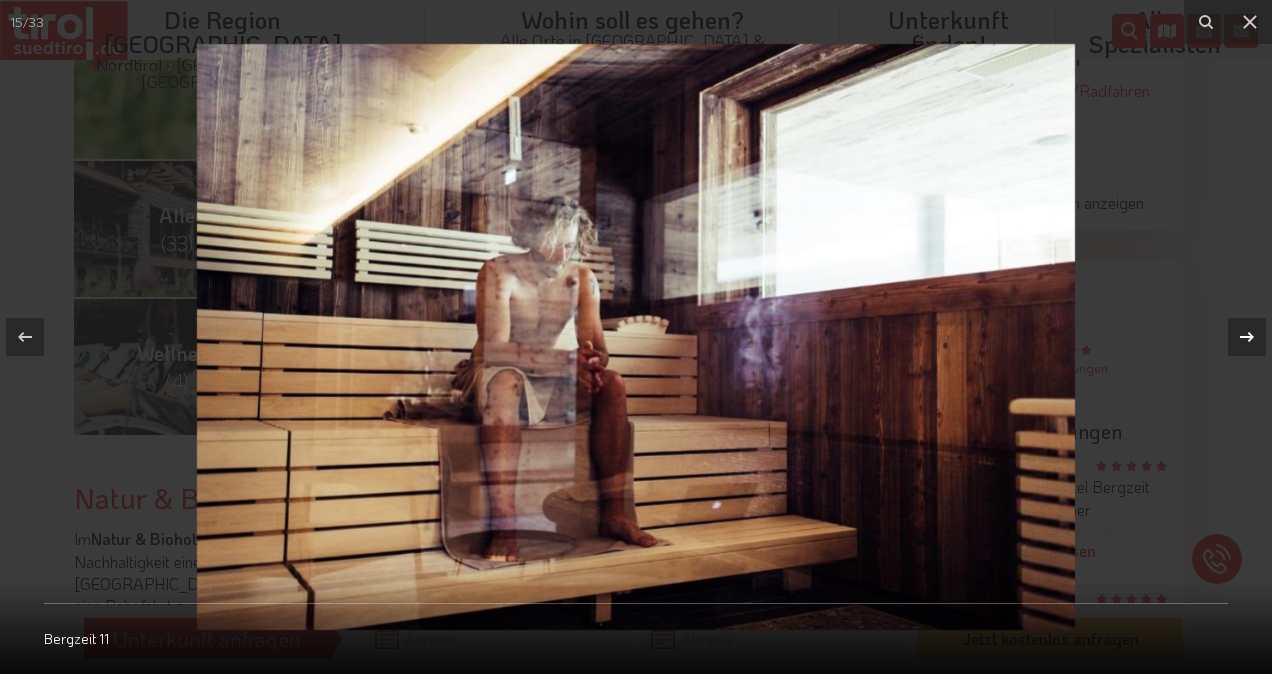 click at bounding box center [1247, 337] 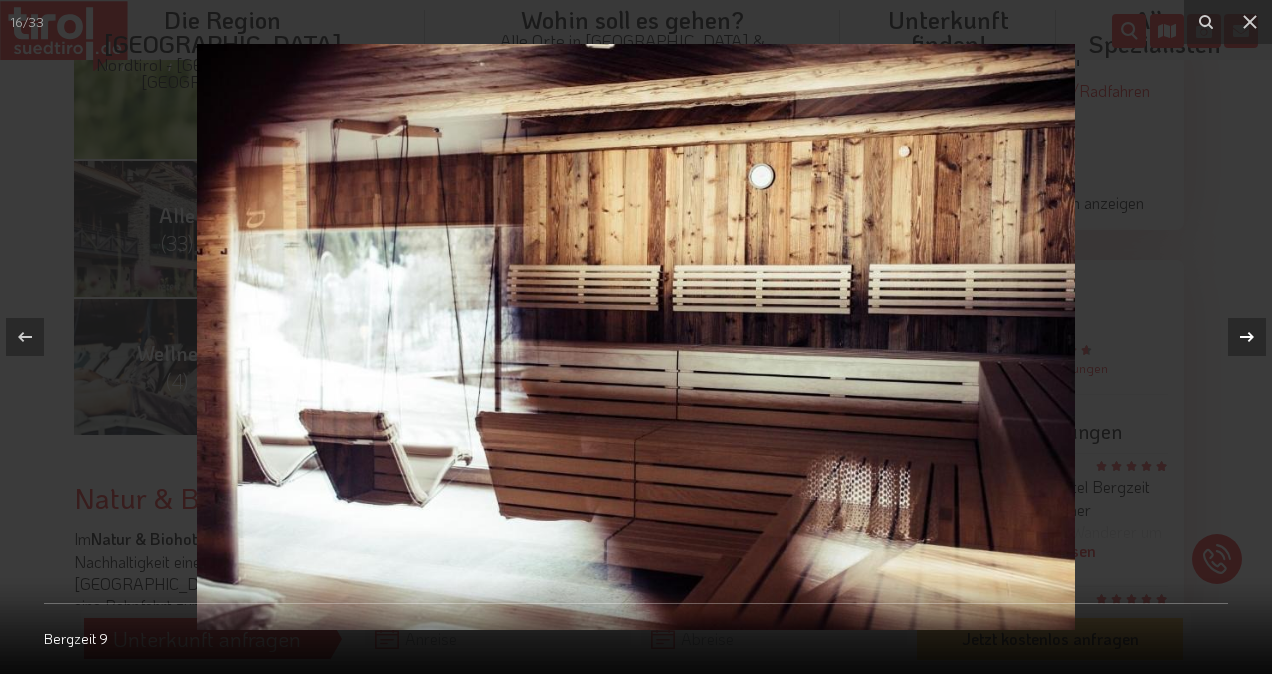 click at bounding box center [1247, 337] 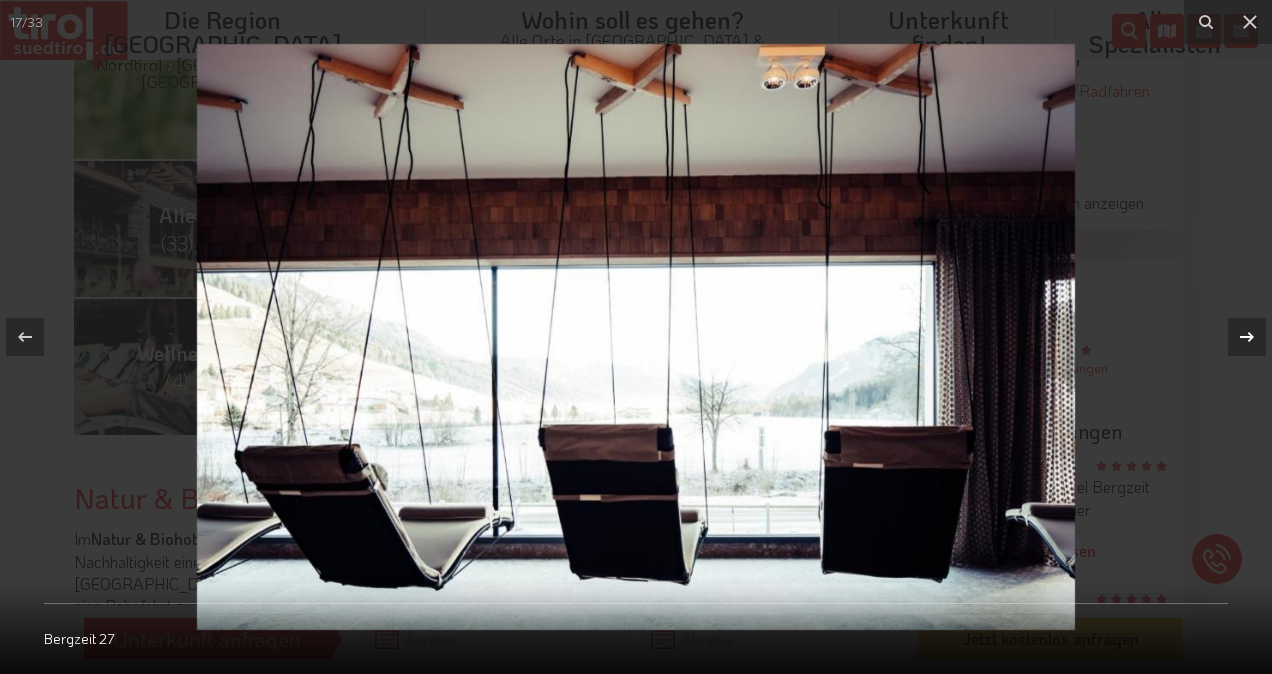 click at bounding box center (1247, 337) 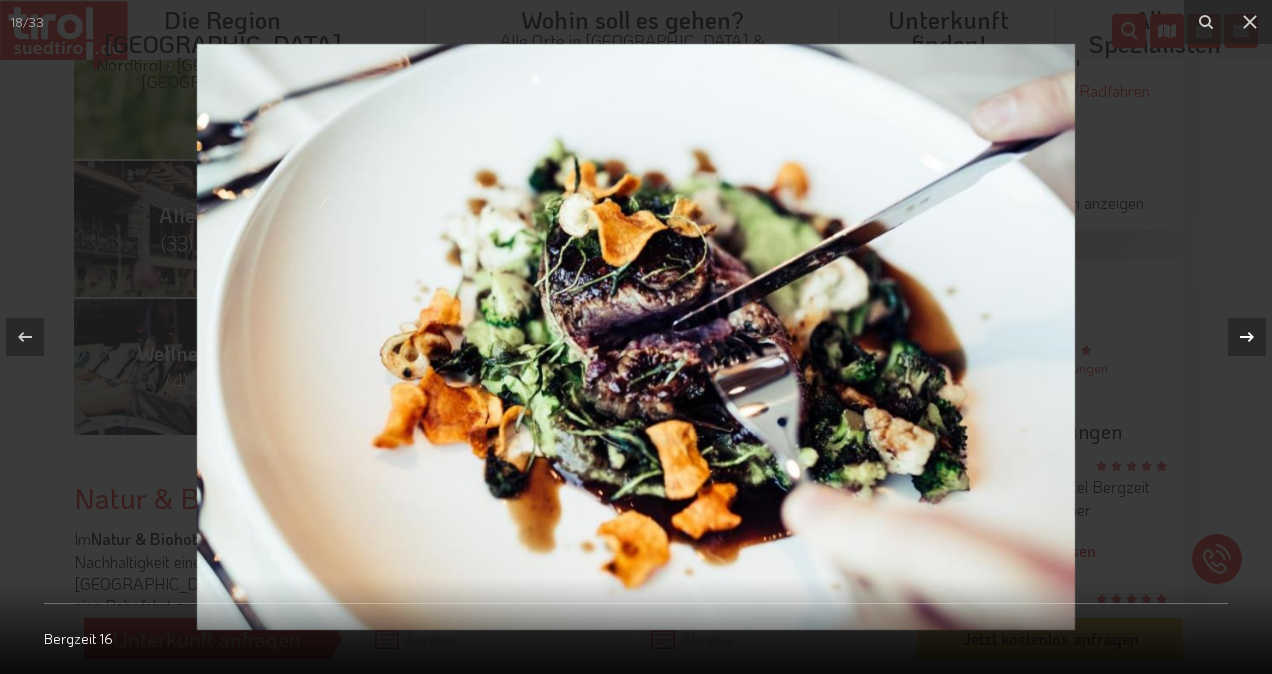 click at bounding box center (1247, 337) 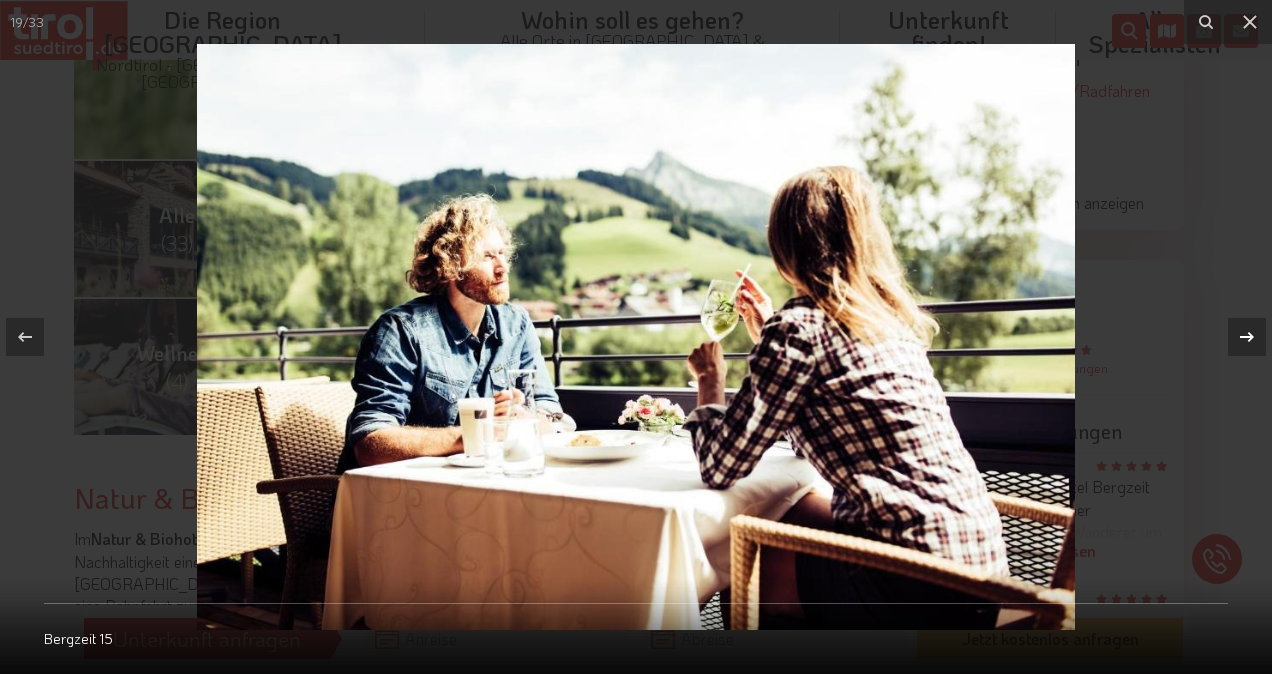 click at bounding box center [1247, 337] 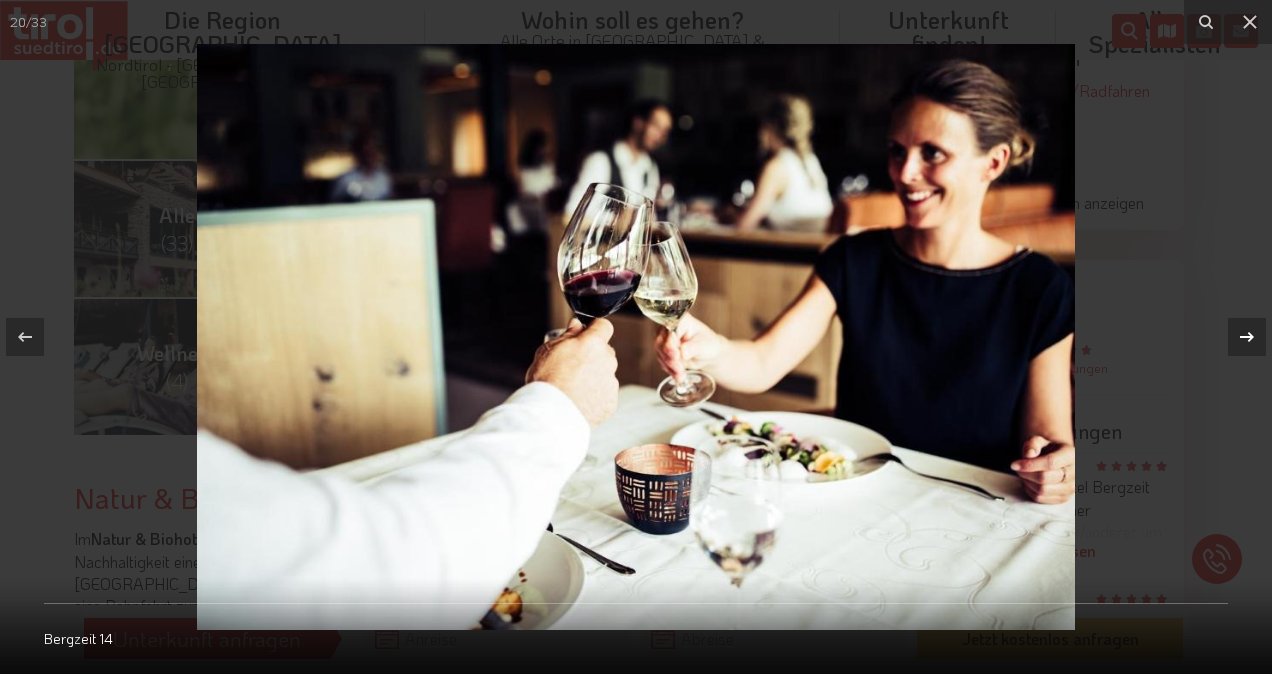 click at bounding box center [1247, 337] 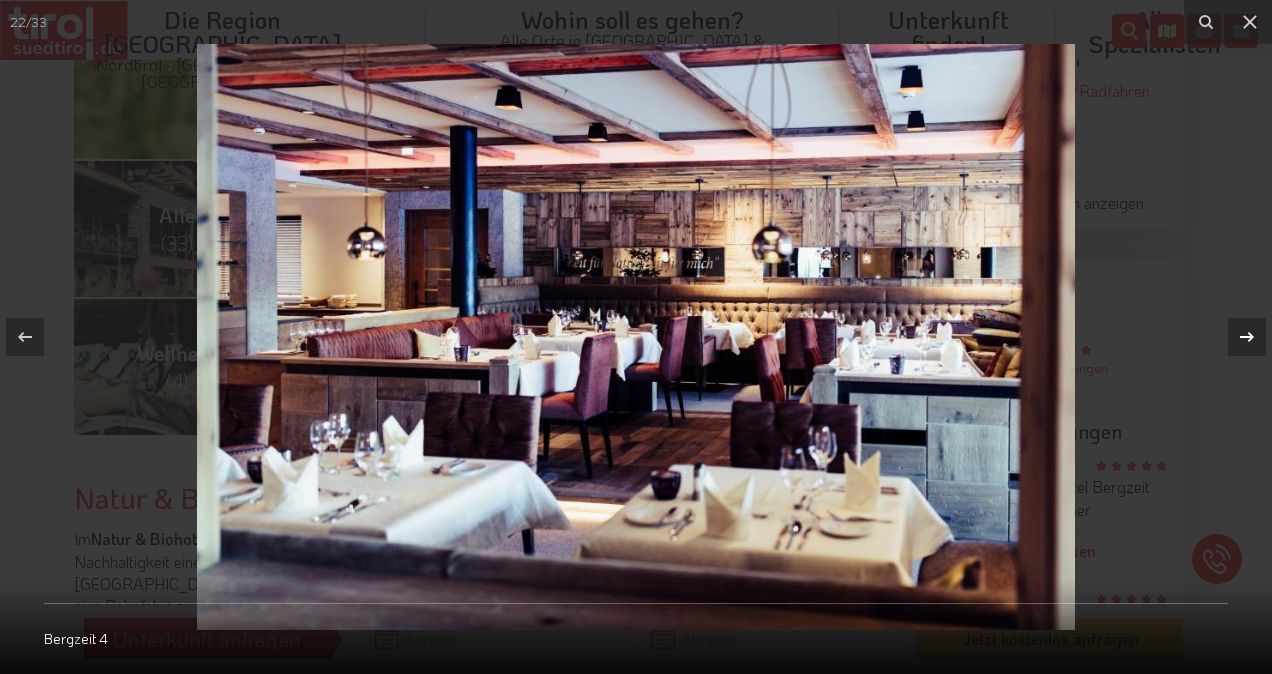 click at bounding box center (1247, 337) 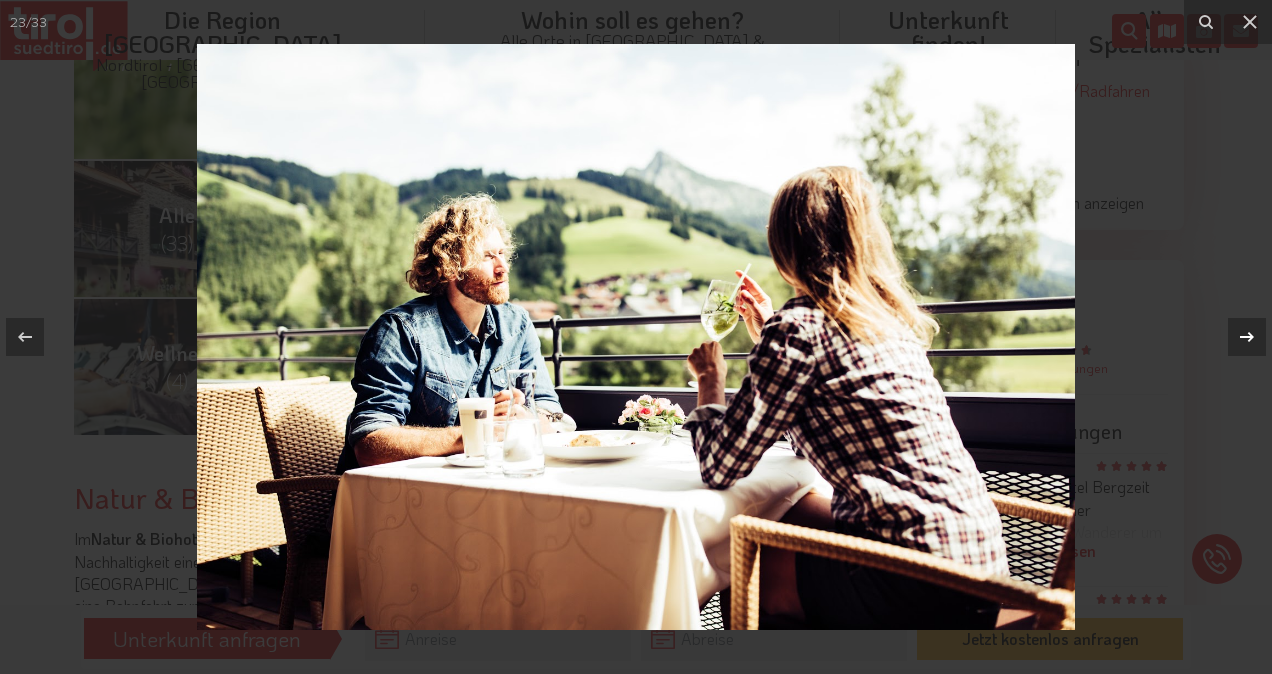 click at bounding box center [1247, 337] 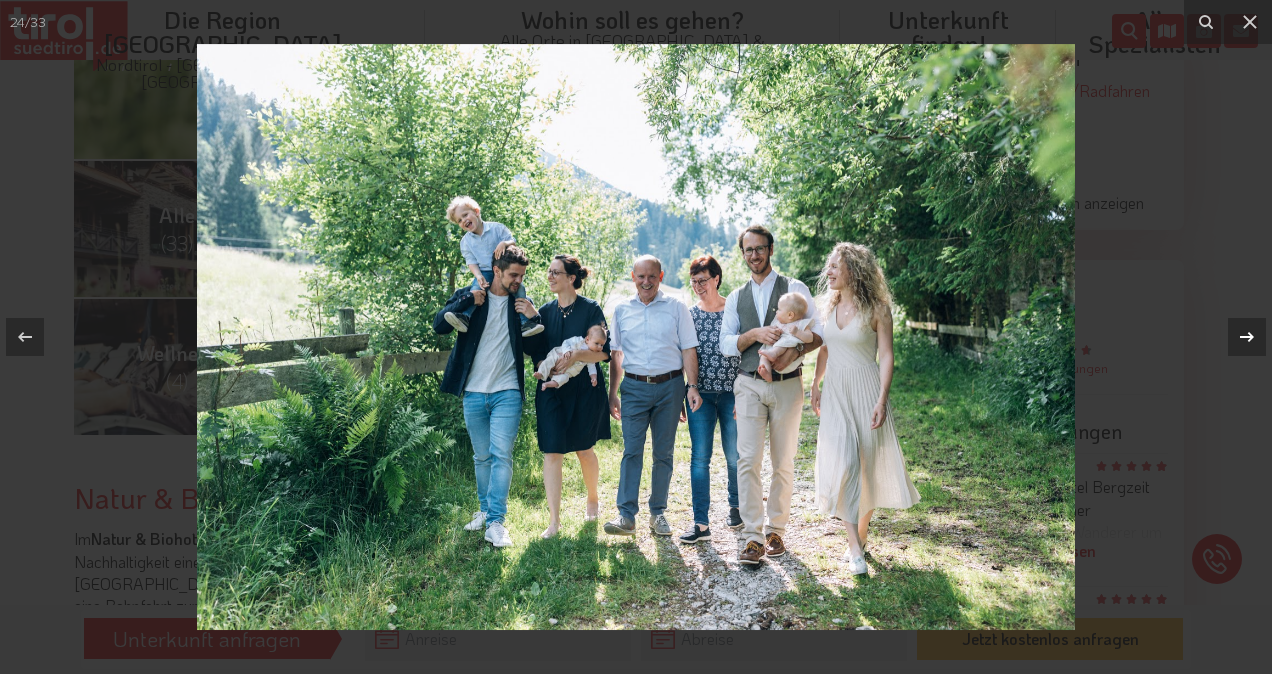 click 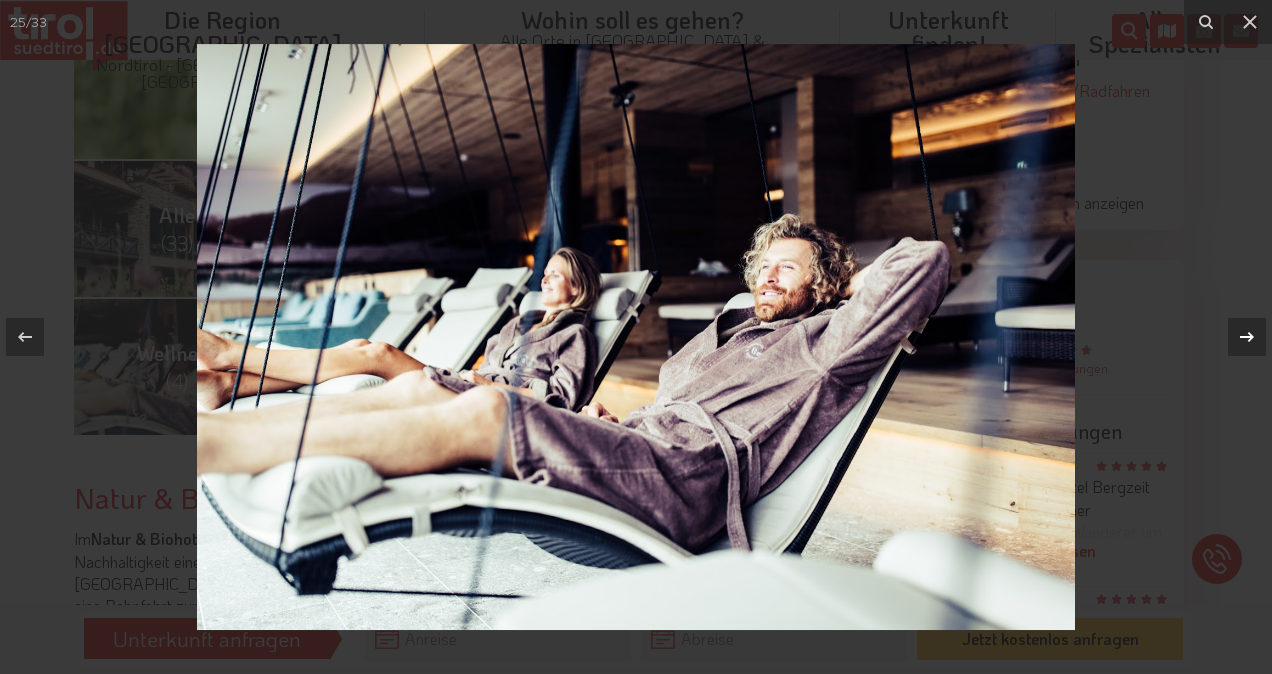 click at bounding box center (1247, 337) 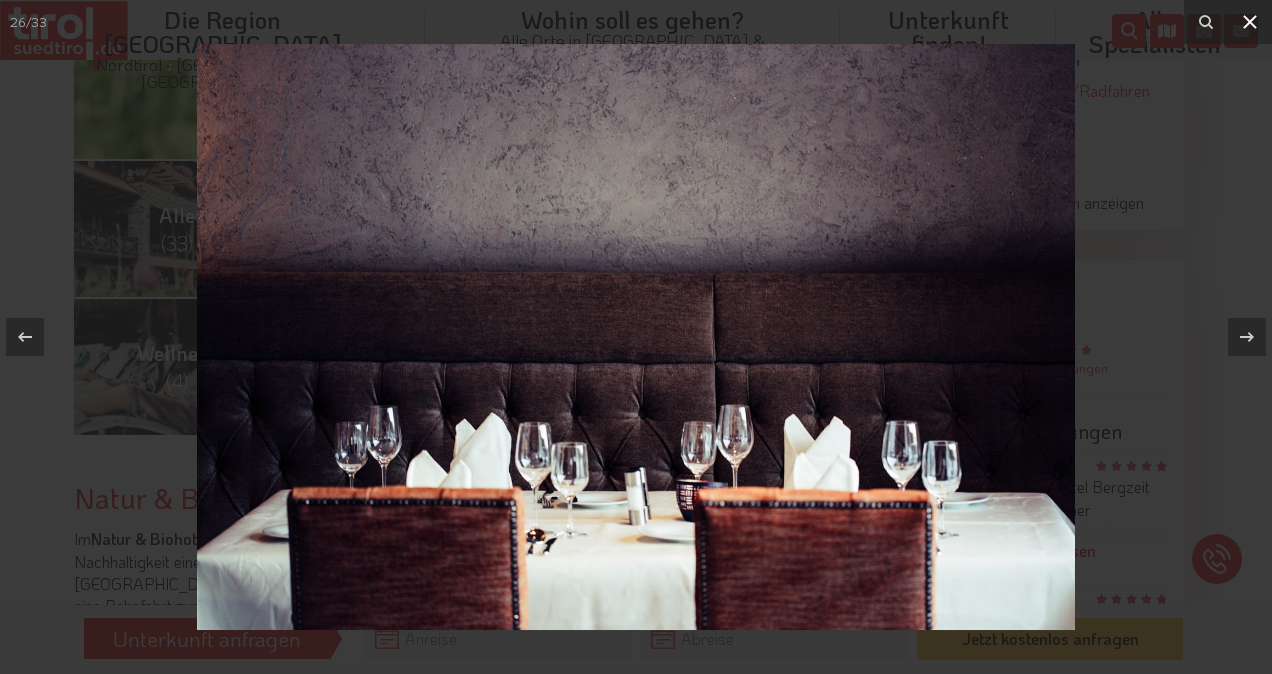 click at bounding box center [1250, 22] 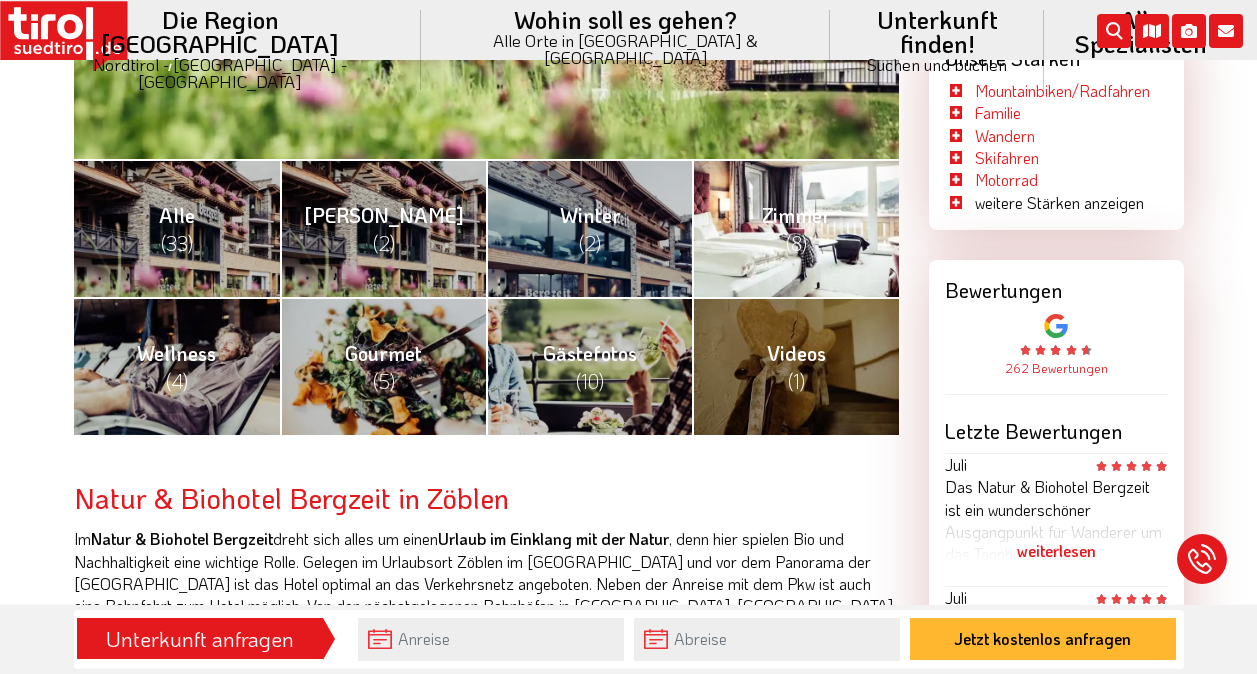 click on "Zimmer   (8)" at bounding box center [795, 228] 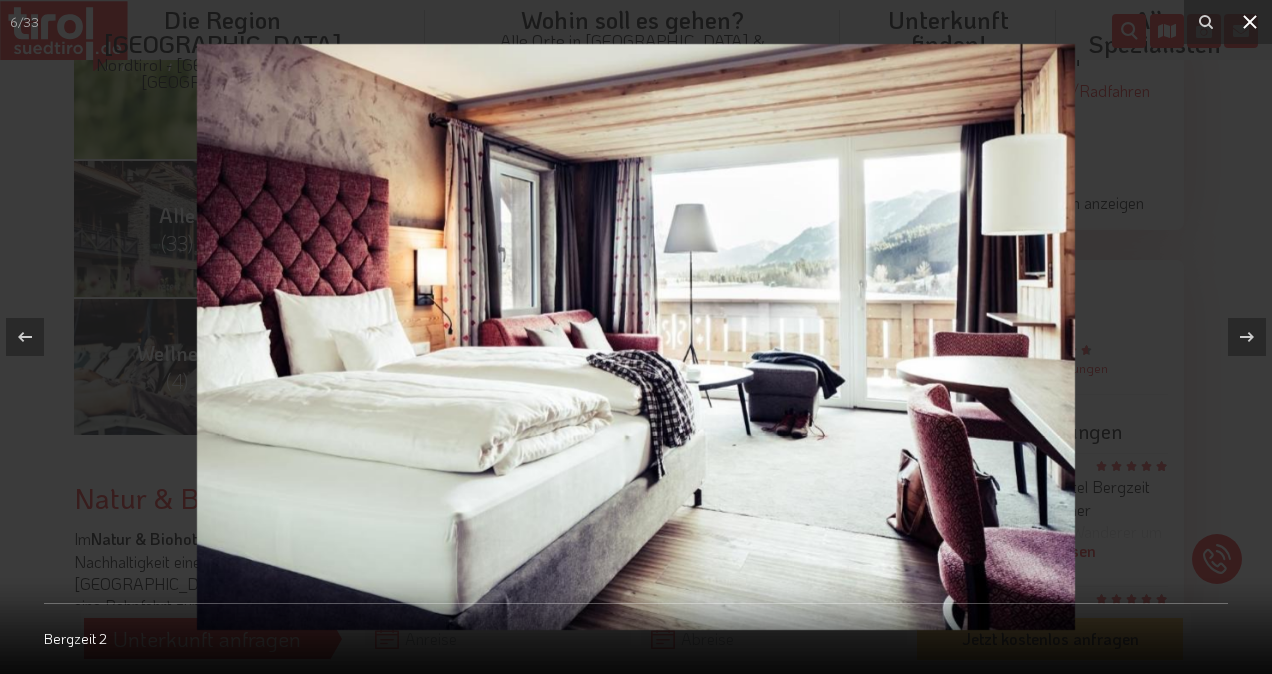 click 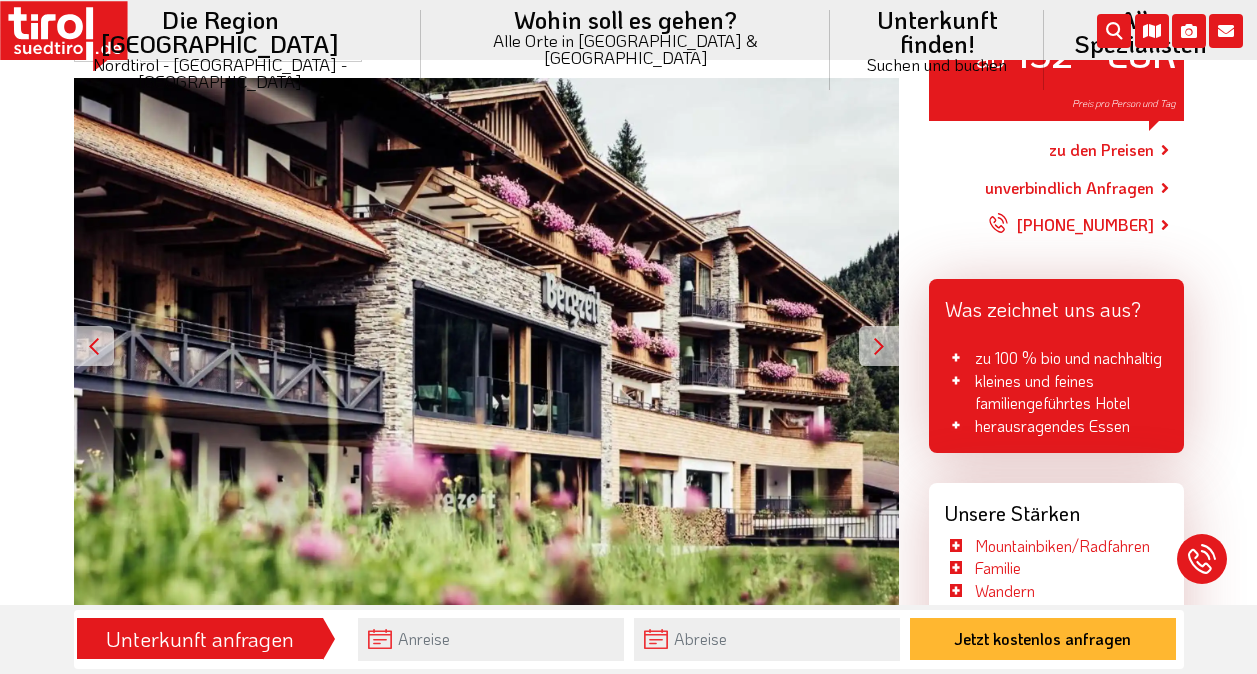 scroll, scrollTop: 319, scrollLeft: 0, axis: vertical 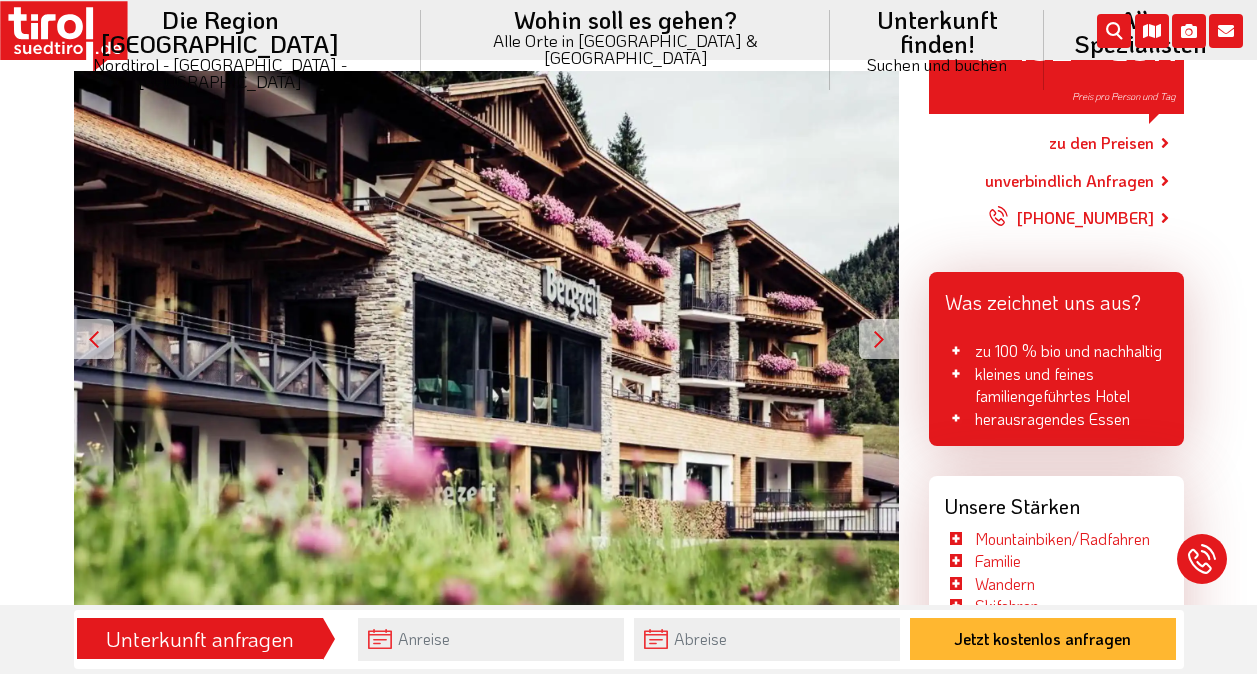 click on "ab   152 - EUR   Preis pro Person und Tag" at bounding box center (486, 339) 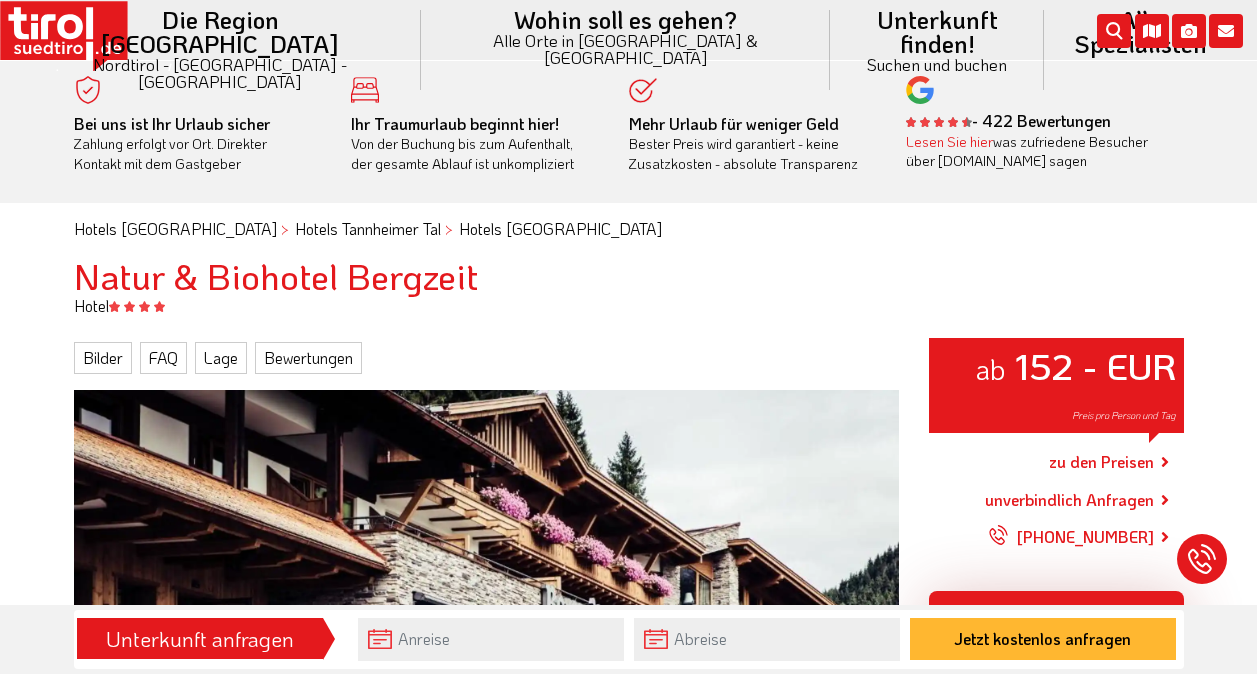 scroll, scrollTop: 0, scrollLeft: 0, axis: both 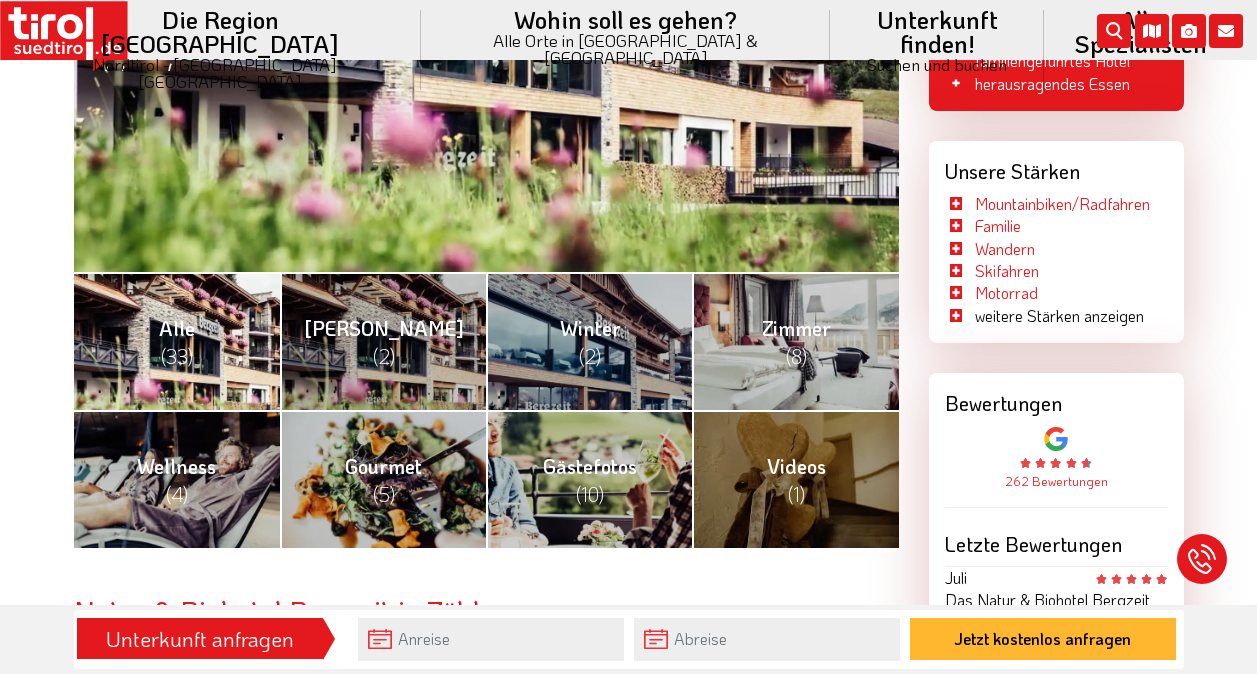 click on "(33)" at bounding box center (177, 356) 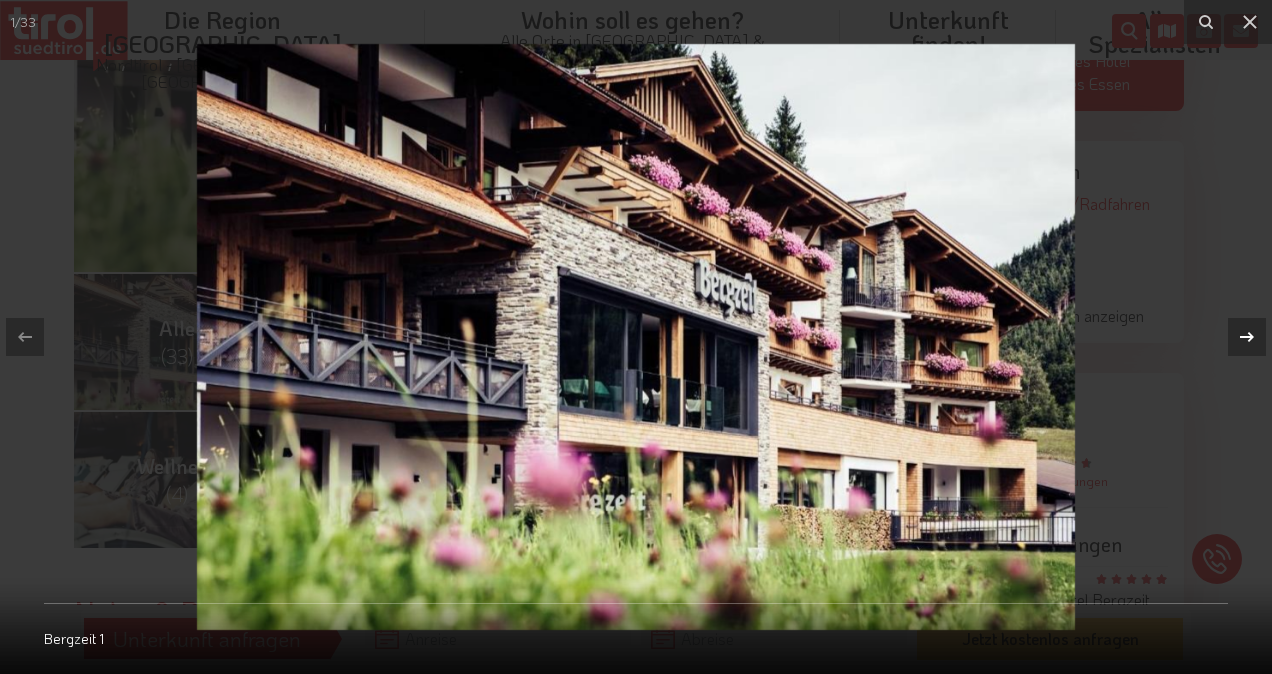 click at bounding box center [1237, 337] 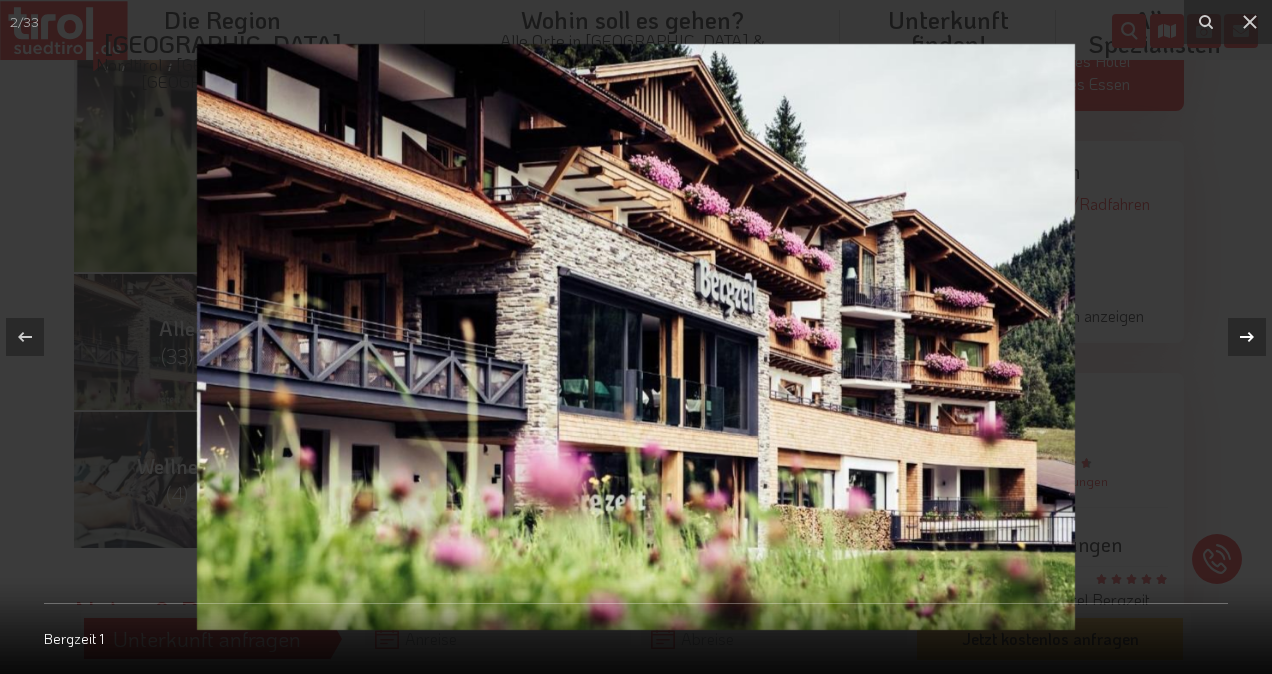 drag, startPoint x: 1260, startPoint y: 313, endPoint x: 1263, endPoint y: 332, distance: 19.235384 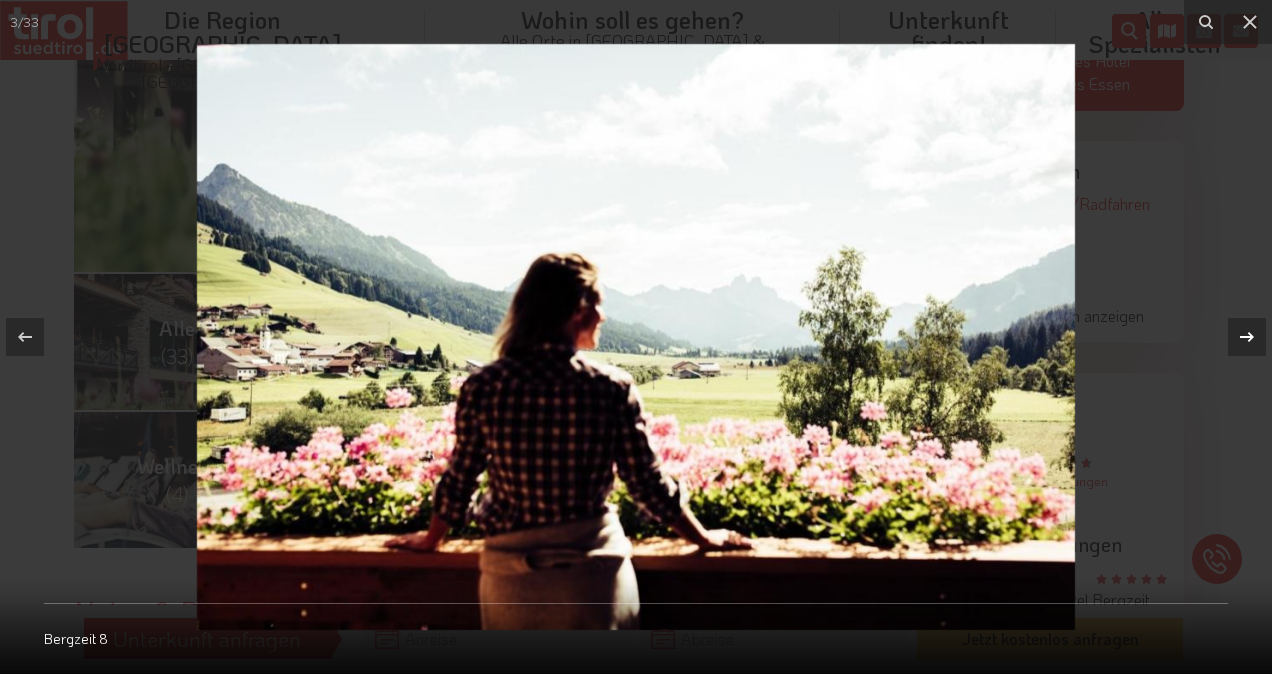 click at bounding box center (1247, 337) 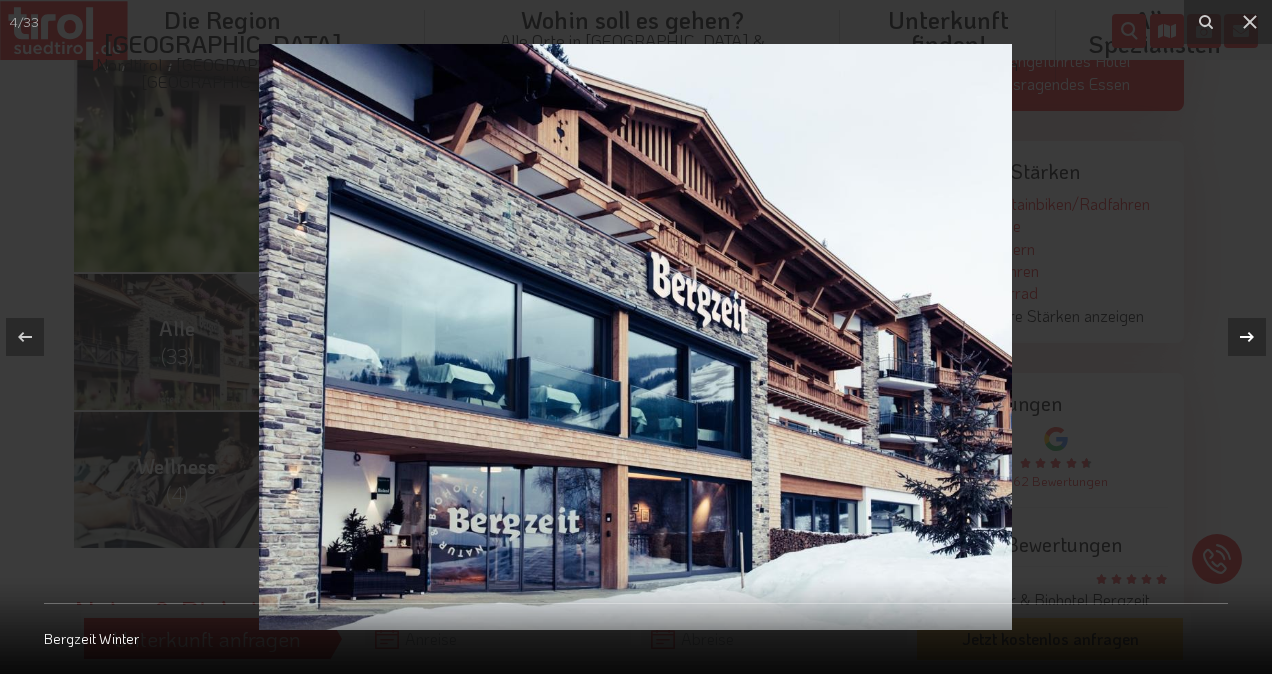 click at bounding box center (1247, 337) 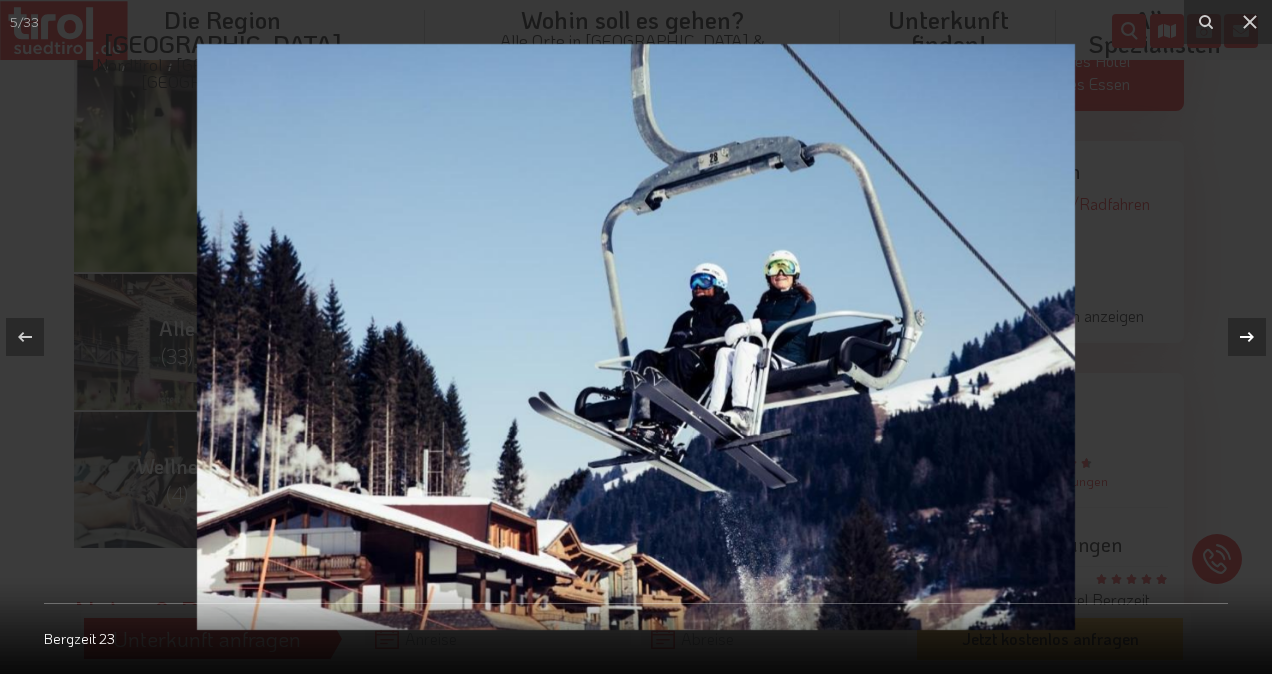 click at bounding box center (1247, 337) 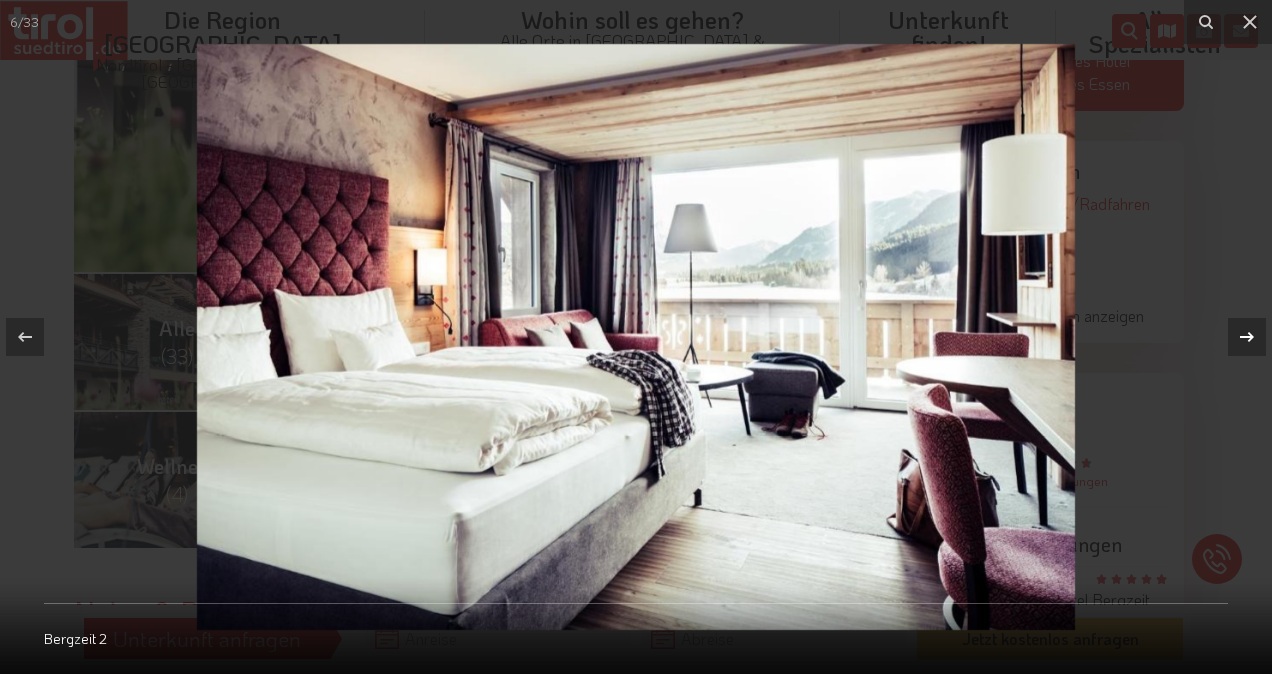 click at bounding box center (1247, 337) 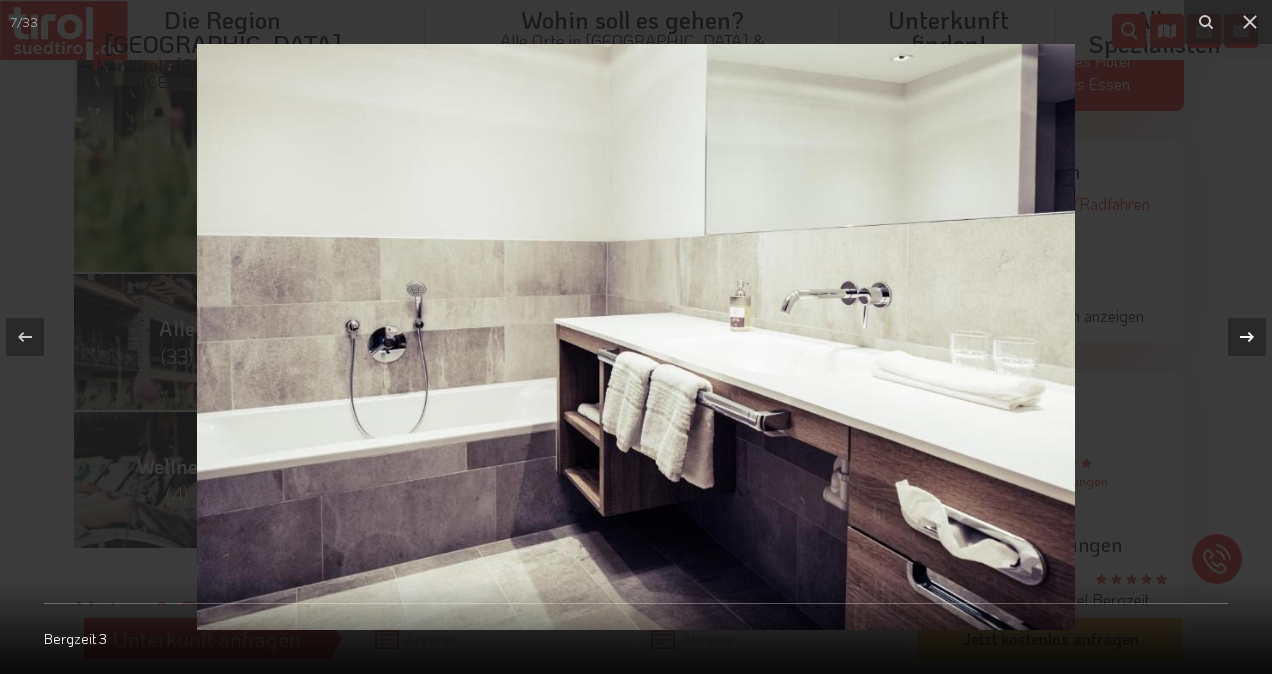 click at bounding box center (1247, 337) 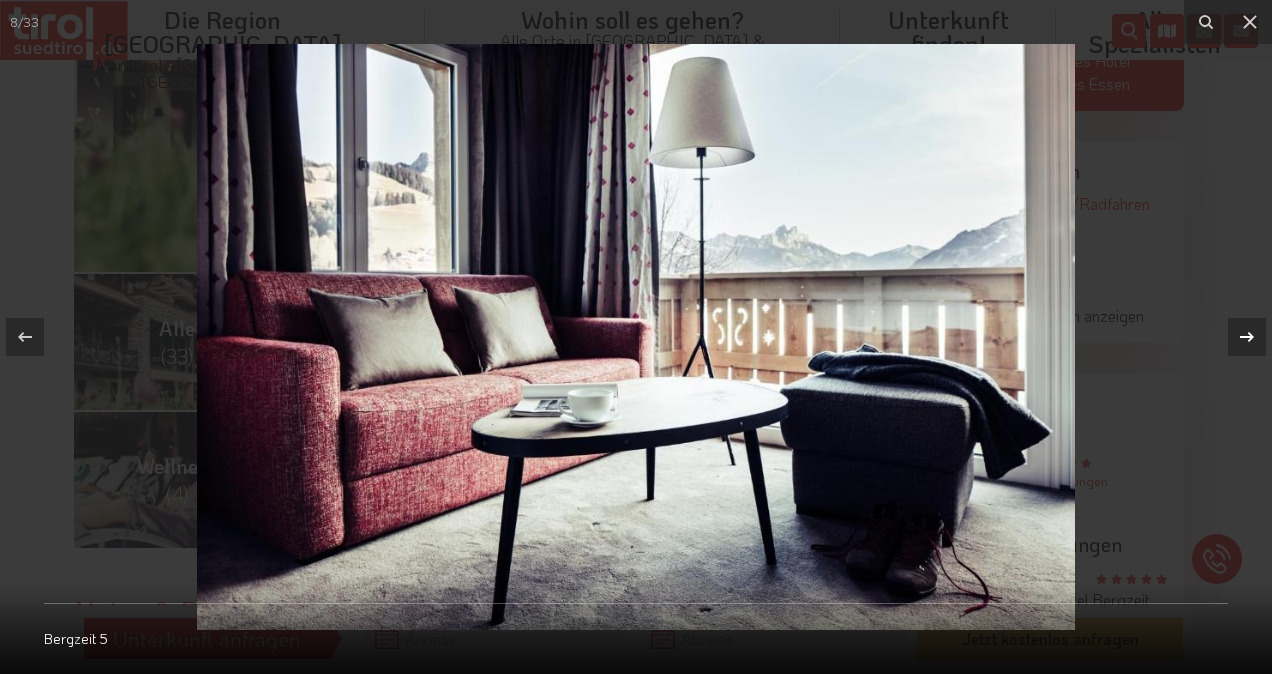 click at bounding box center (1247, 337) 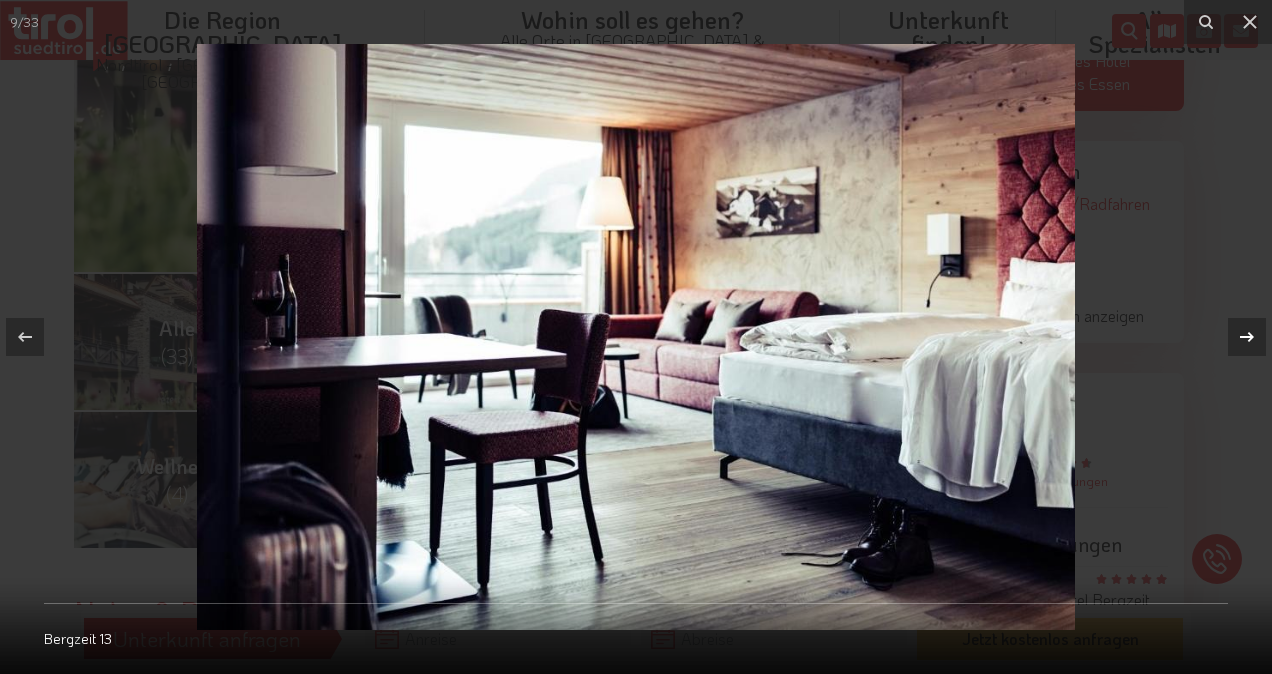 click at bounding box center (1247, 337) 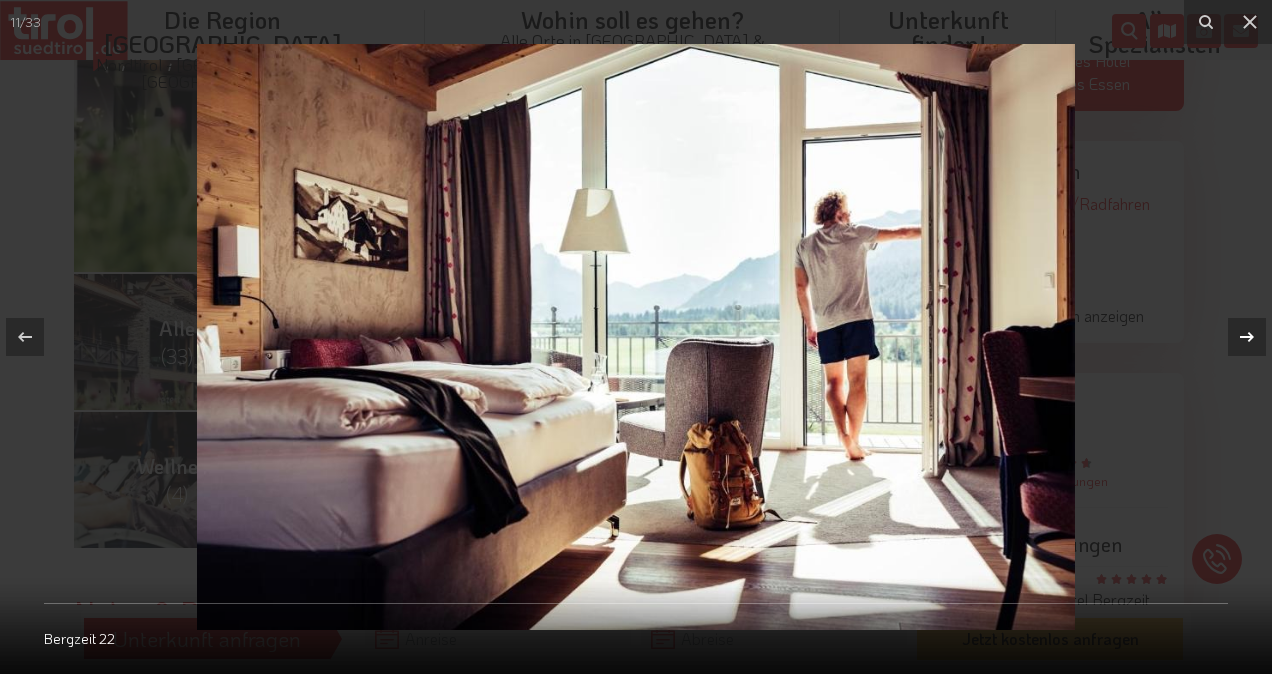 click at bounding box center [1247, 337] 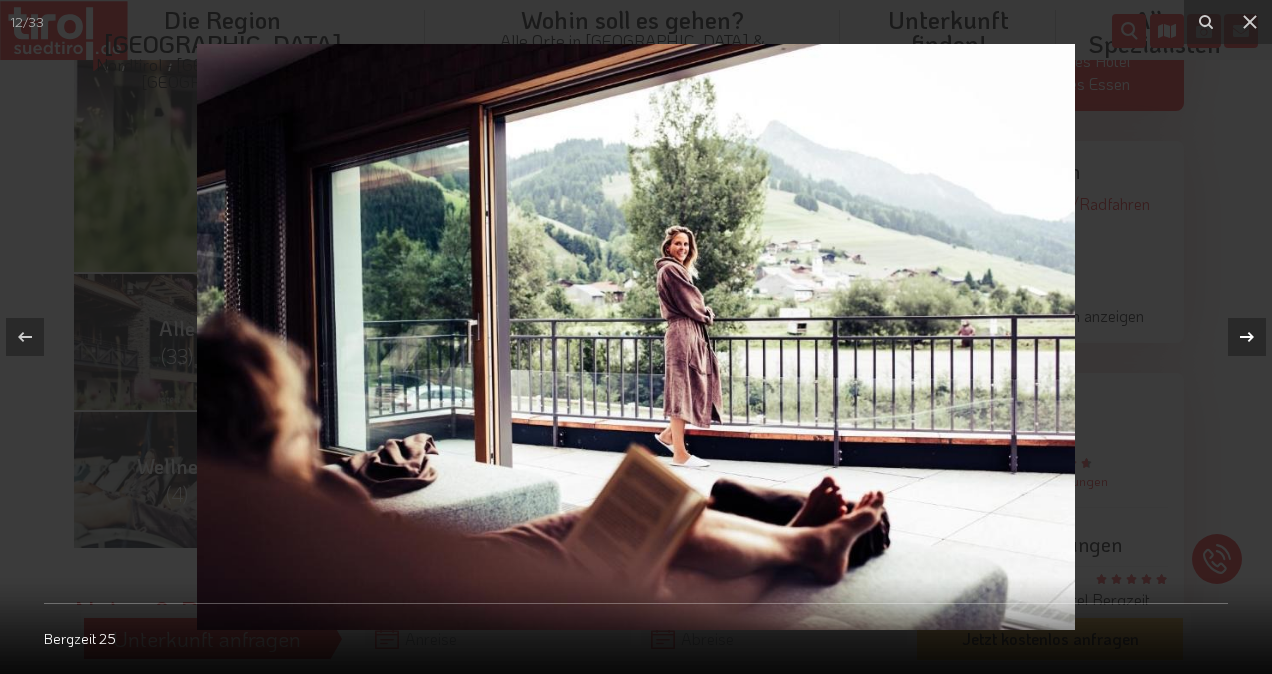 click at bounding box center (1247, 337) 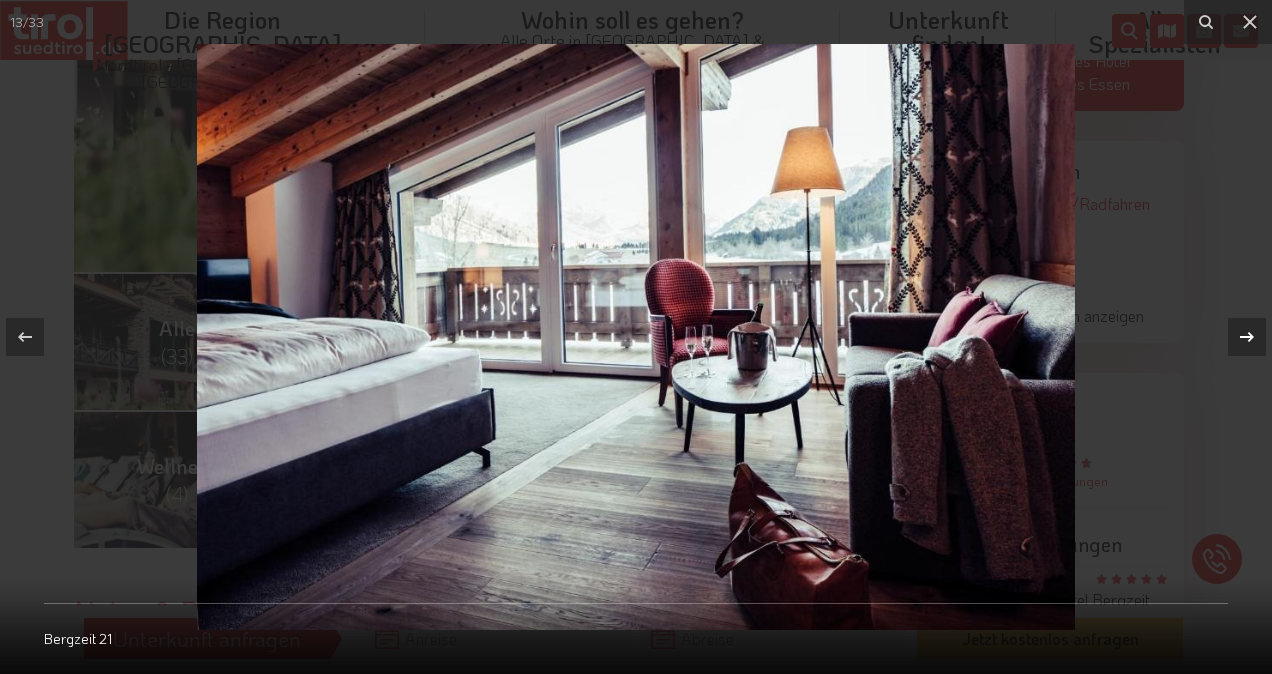 click at bounding box center (1247, 337) 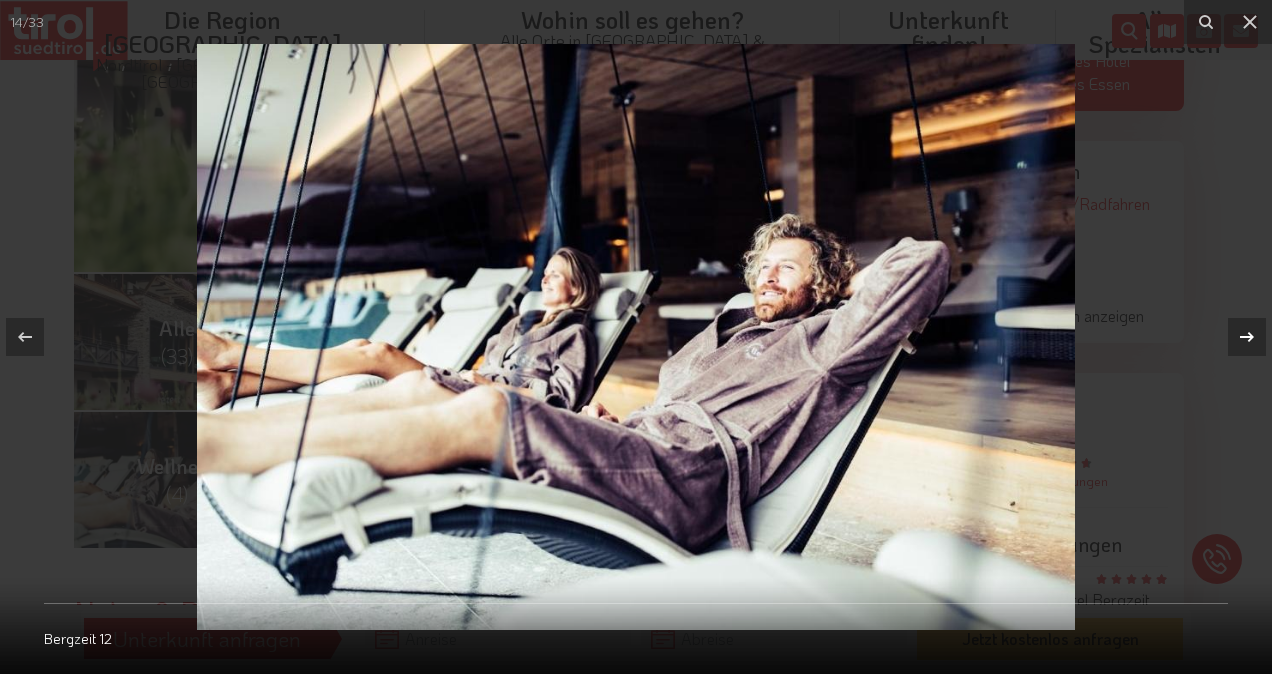 click at bounding box center [1247, 337] 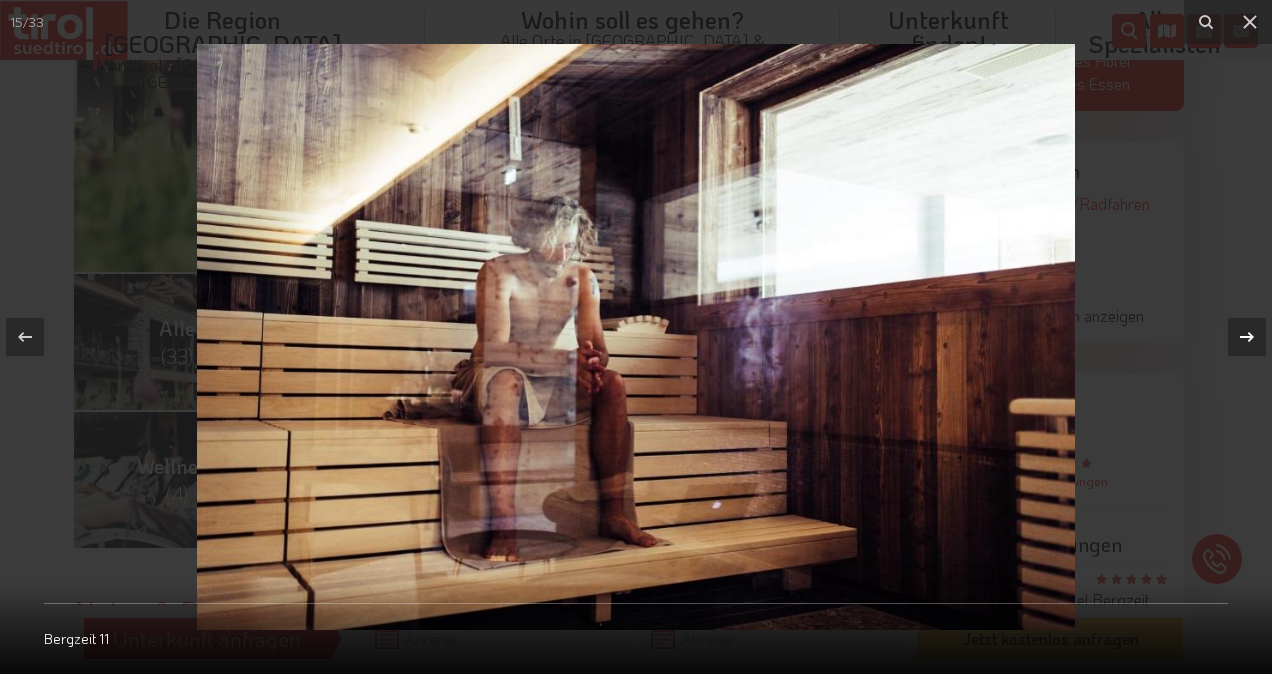 click at bounding box center (1247, 337) 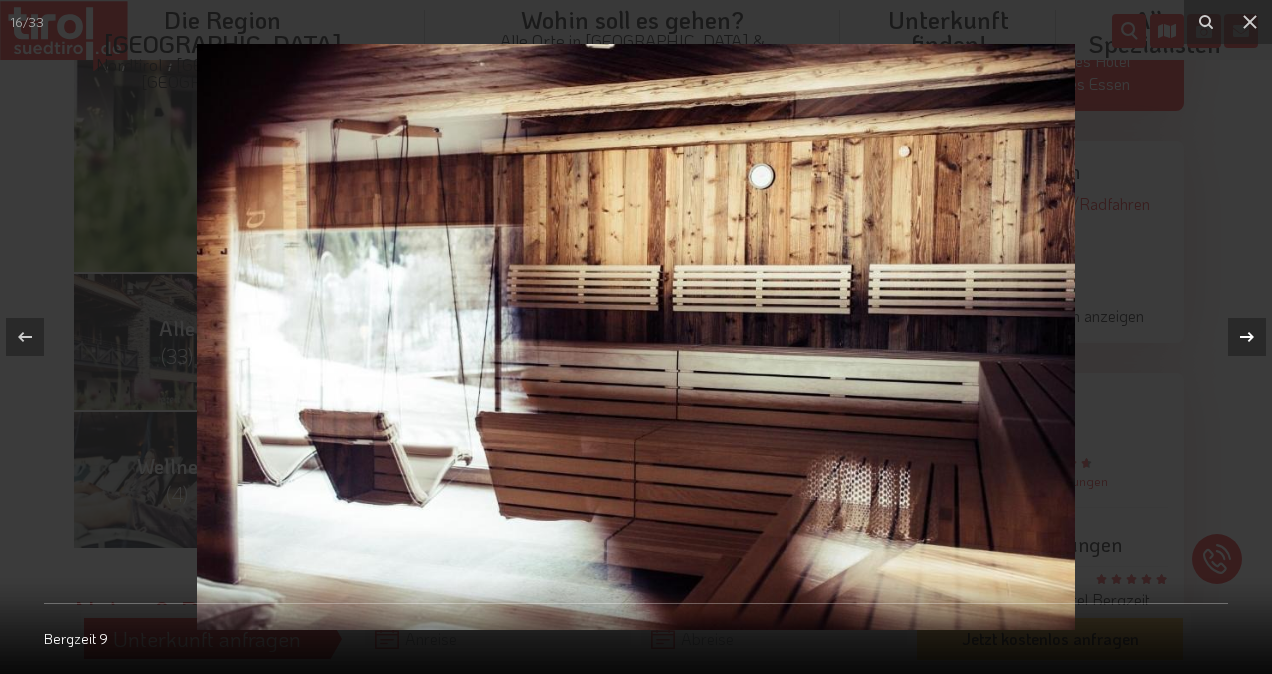 click at bounding box center (1247, 337) 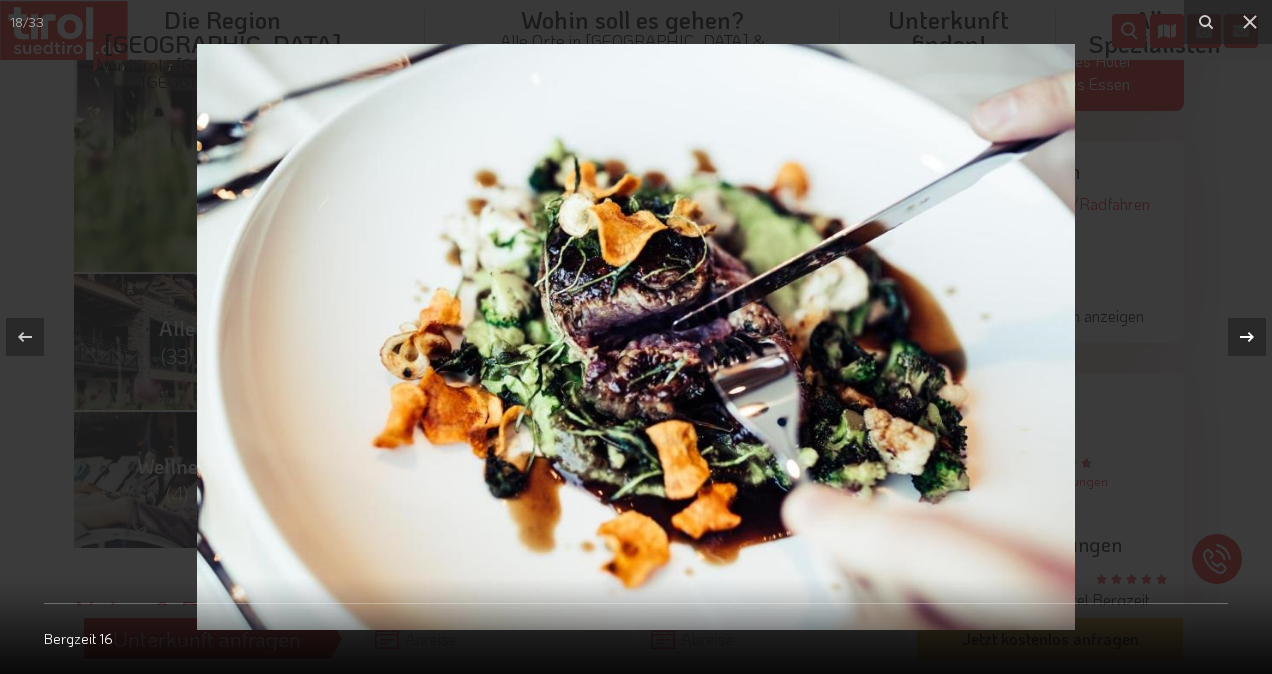 click at bounding box center (1247, 337) 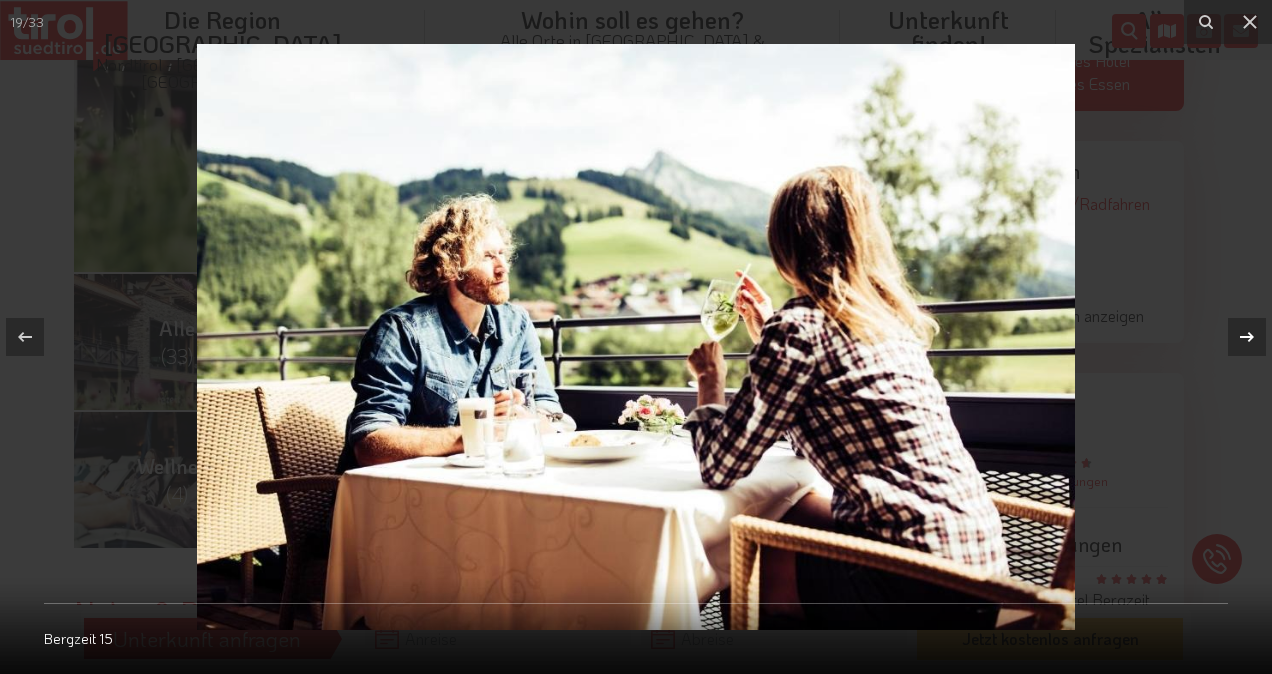 click at bounding box center (1247, 337) 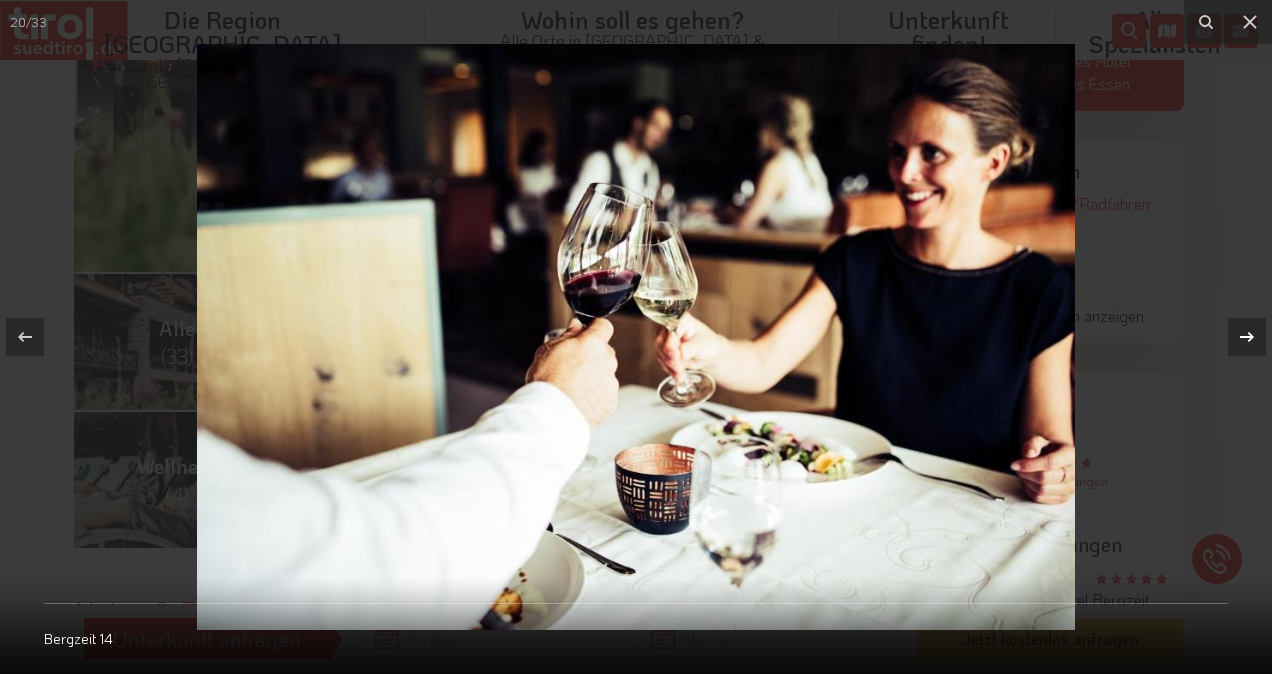 click at bounding box center [1247, 337] 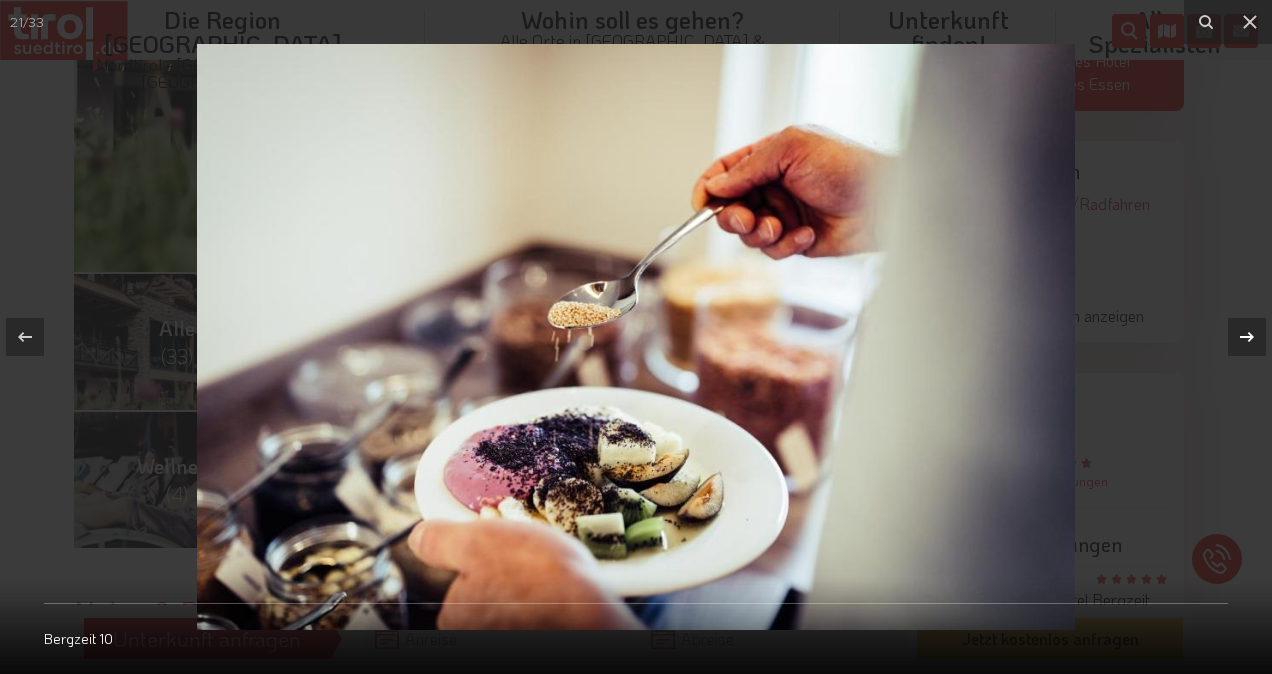click at bounding box center [1247, 337] 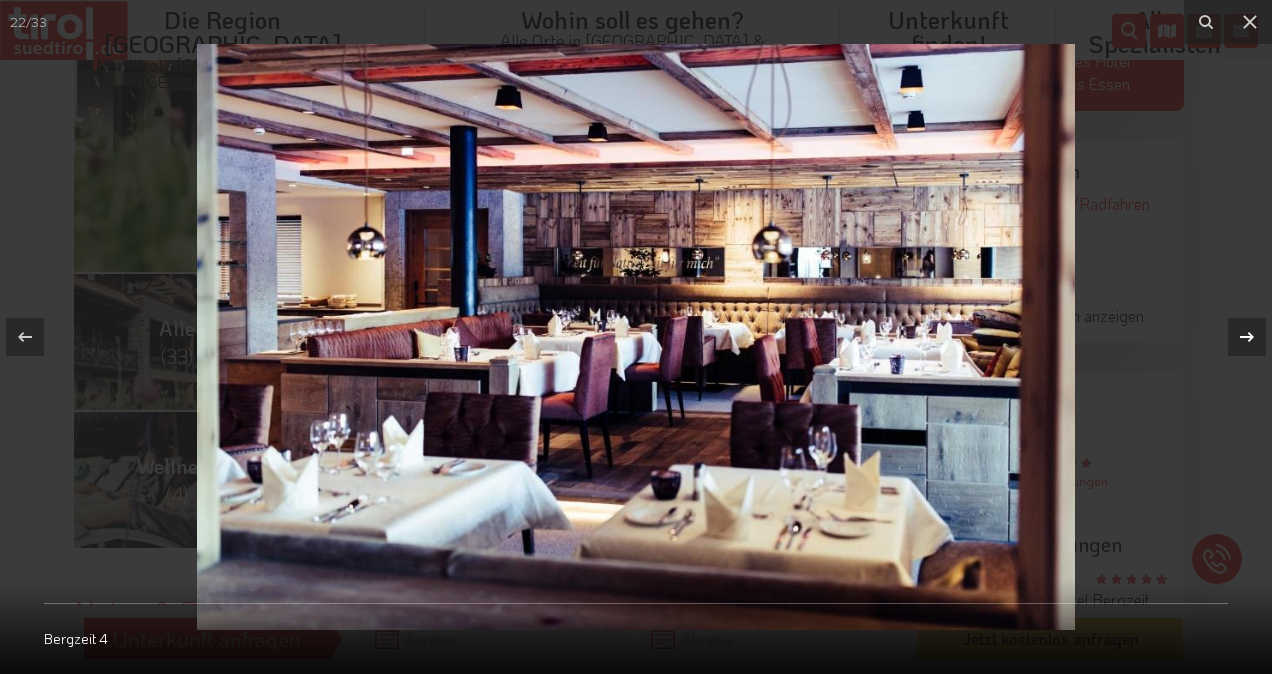 click at bounding box center (1247, 337) 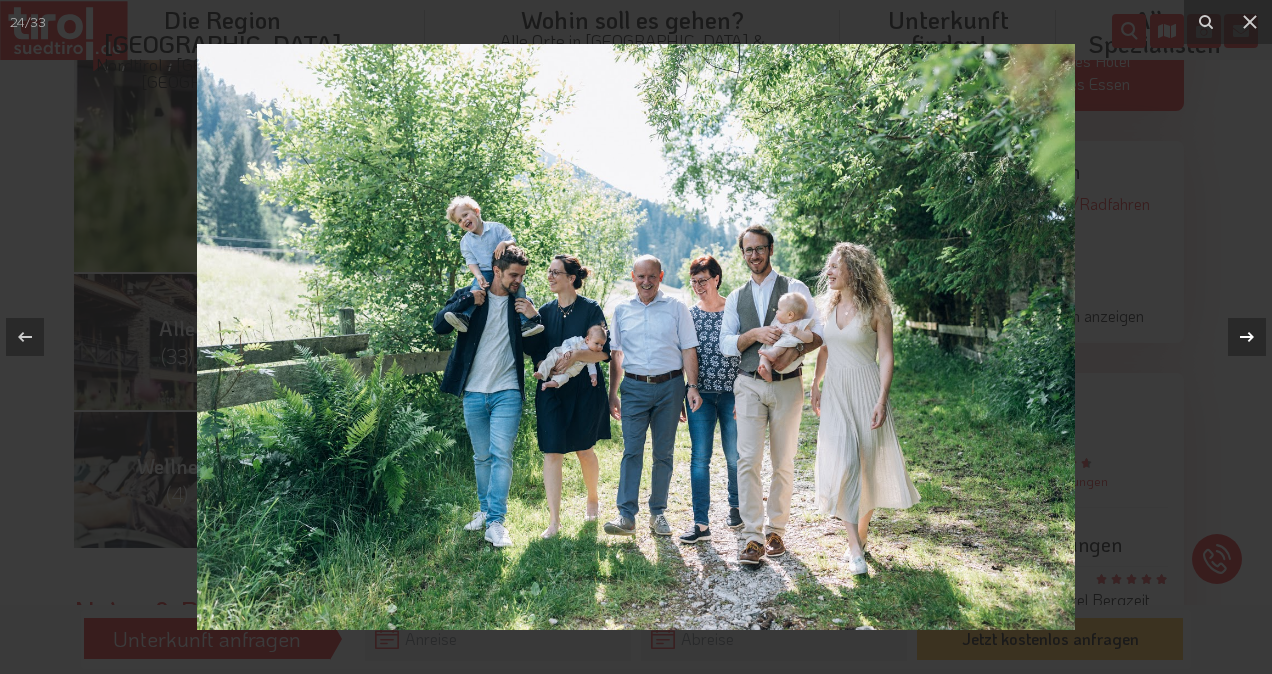click at bounding box center (1247, 337) 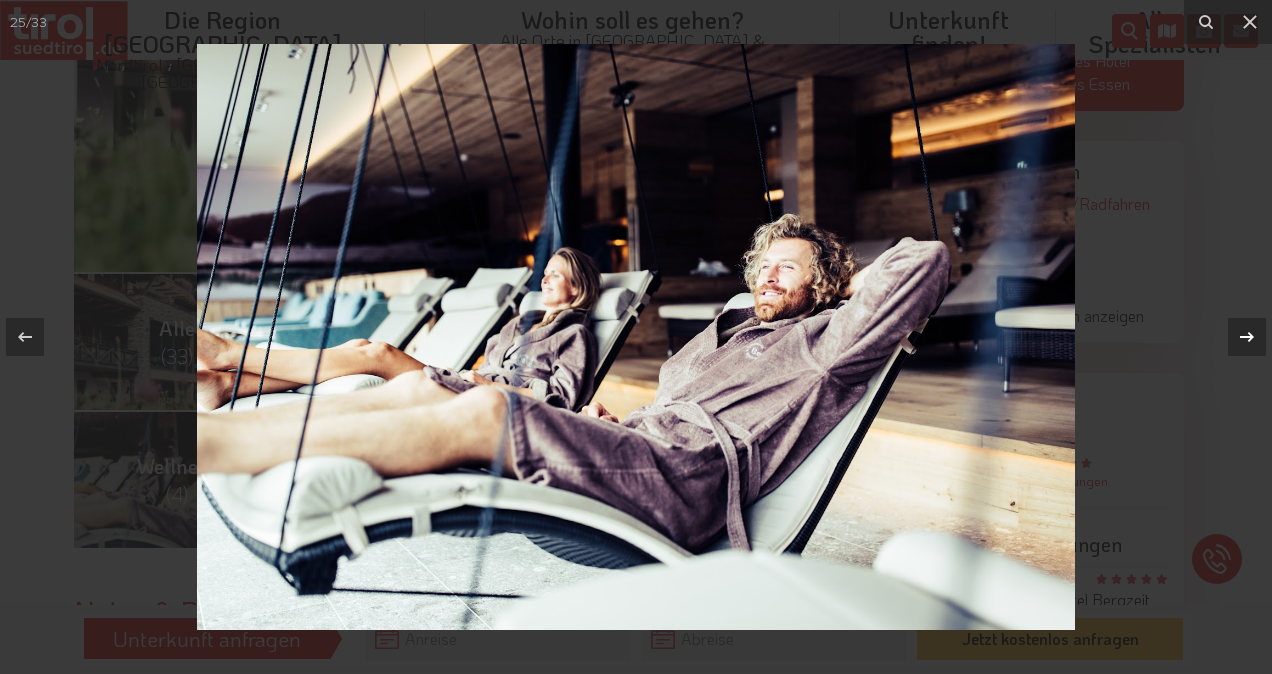 click at bounding box center [1247, 337] 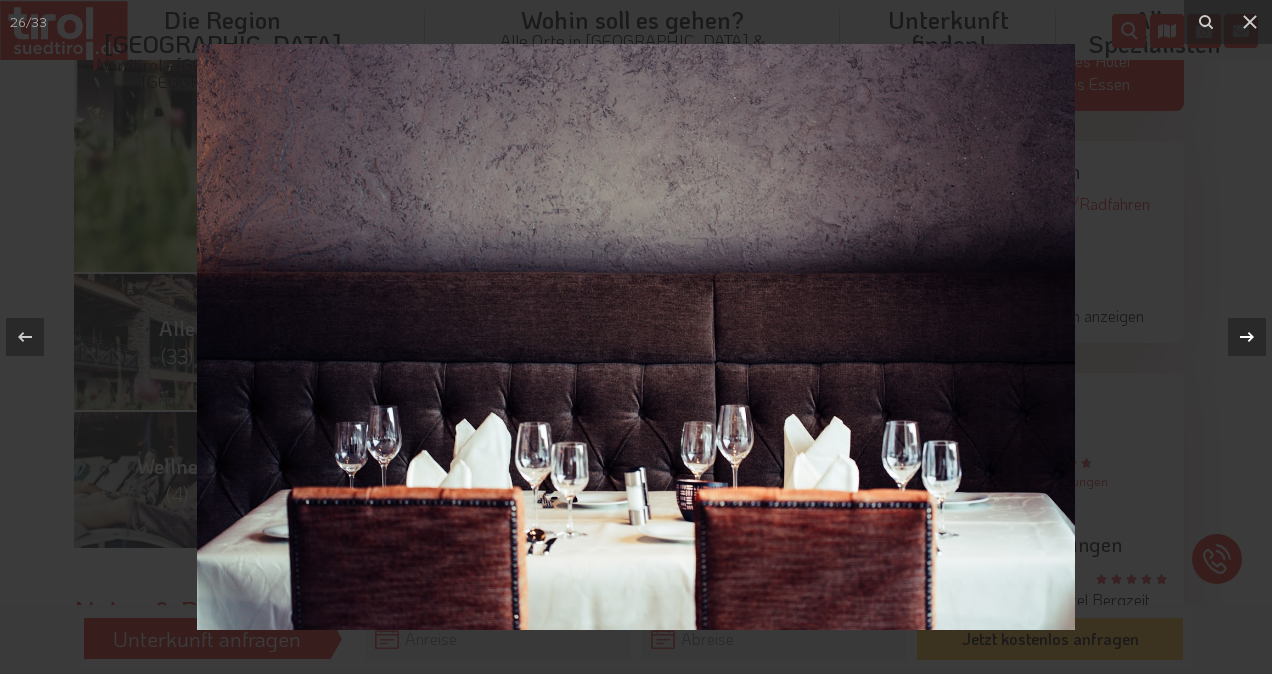 click at bounding box center (1247, 337) 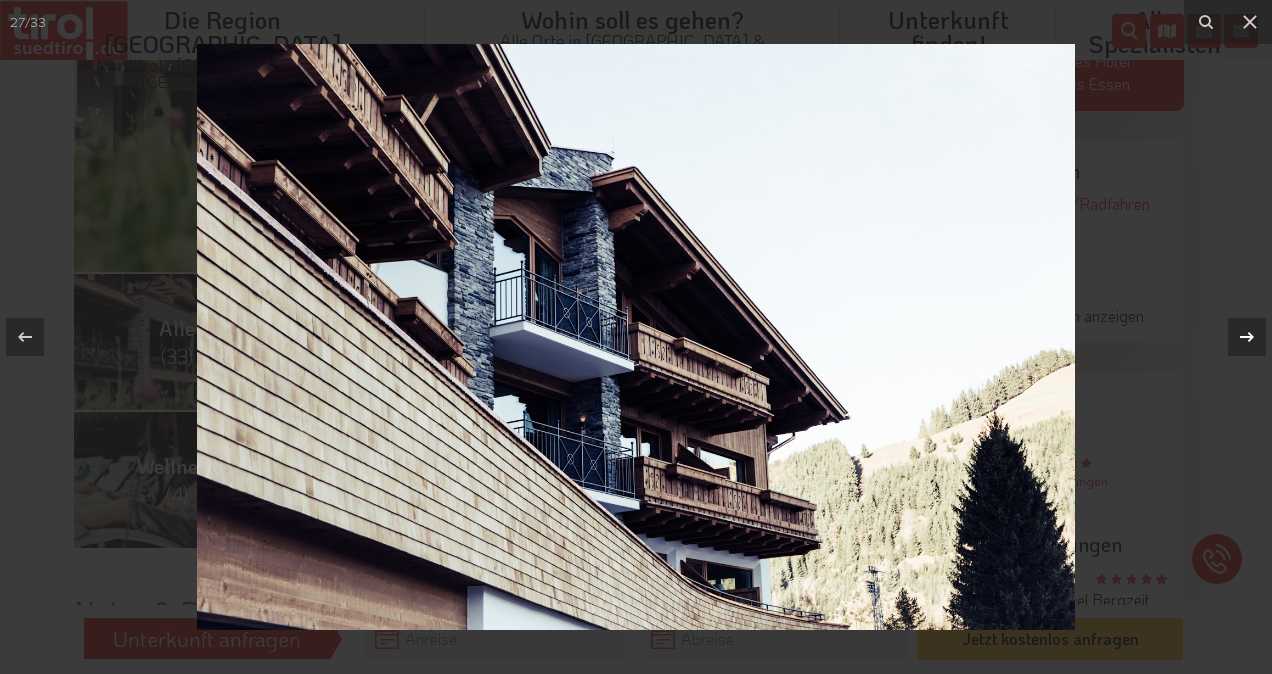 click at bounding box center [1247, 337] 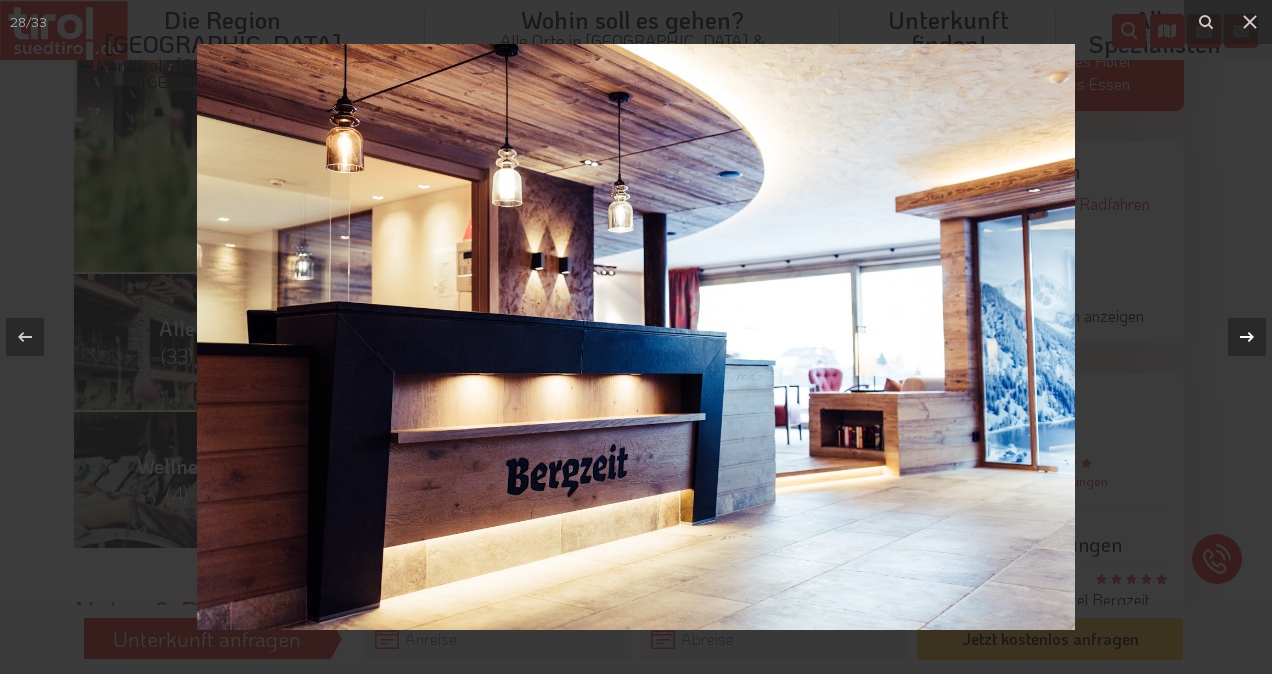 click at bounding box center [1247, 337] 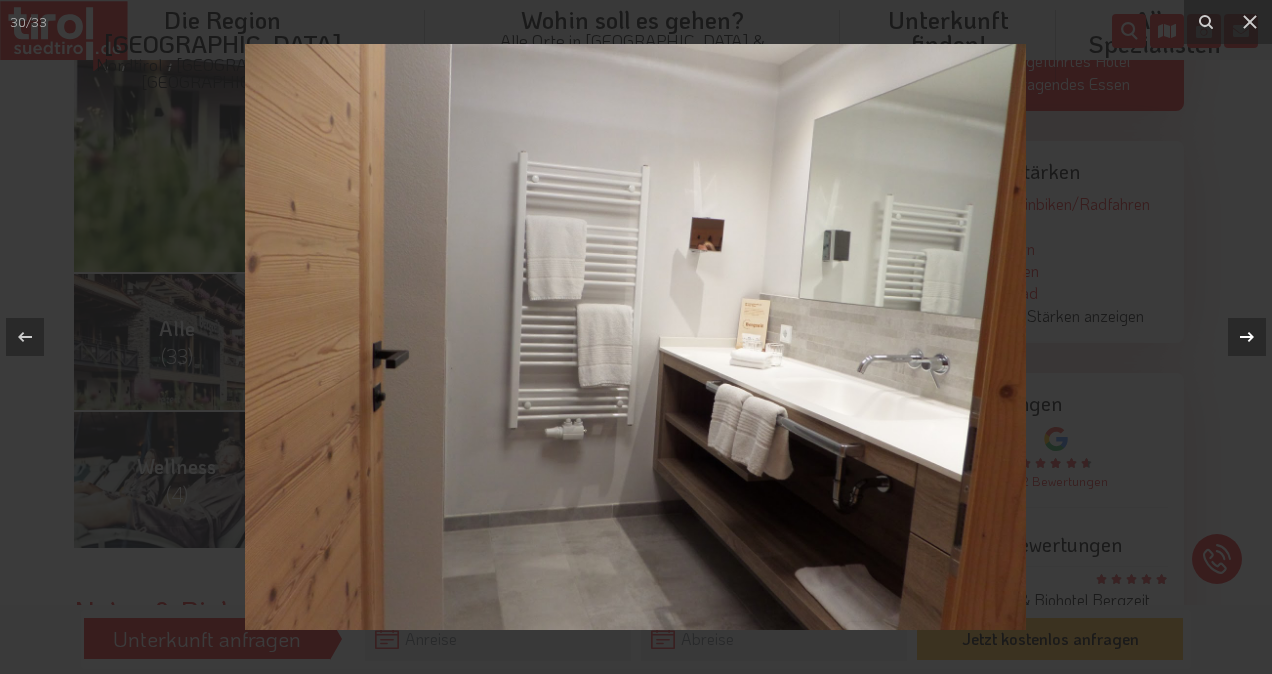 click at bounding box center [1247, 337] 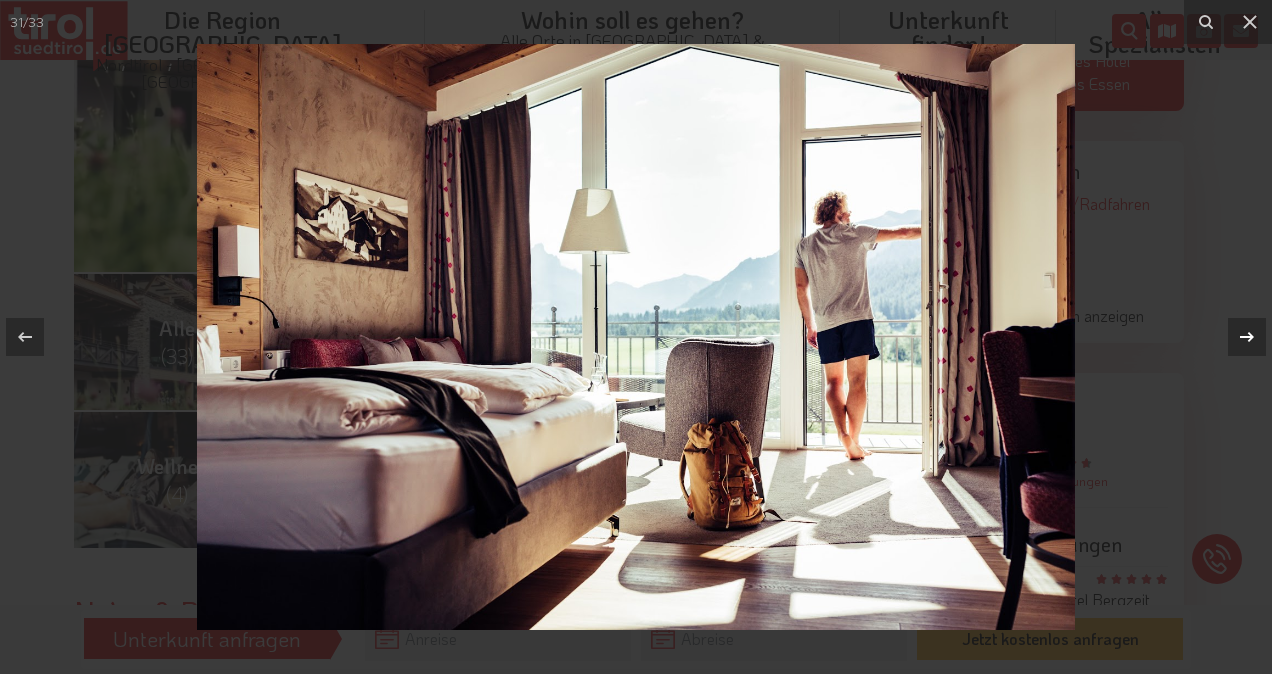 click at bounding box center [1247, 337] 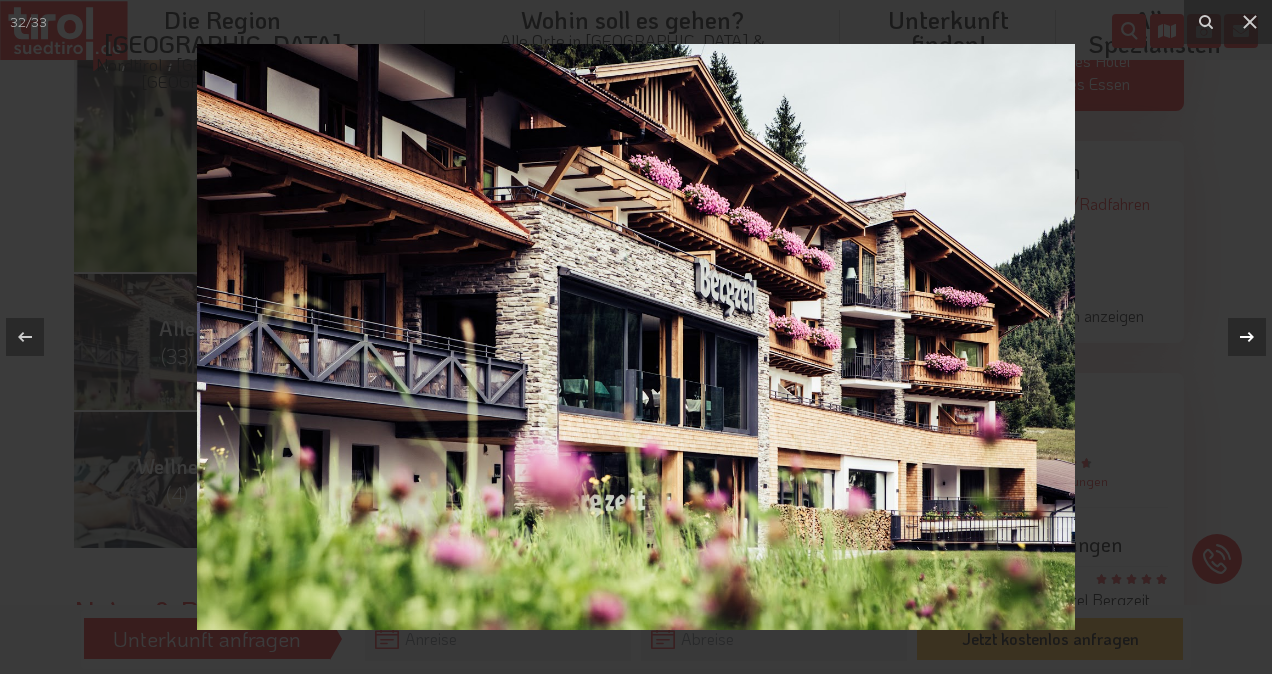 click at bounding box center (1247, 337) 